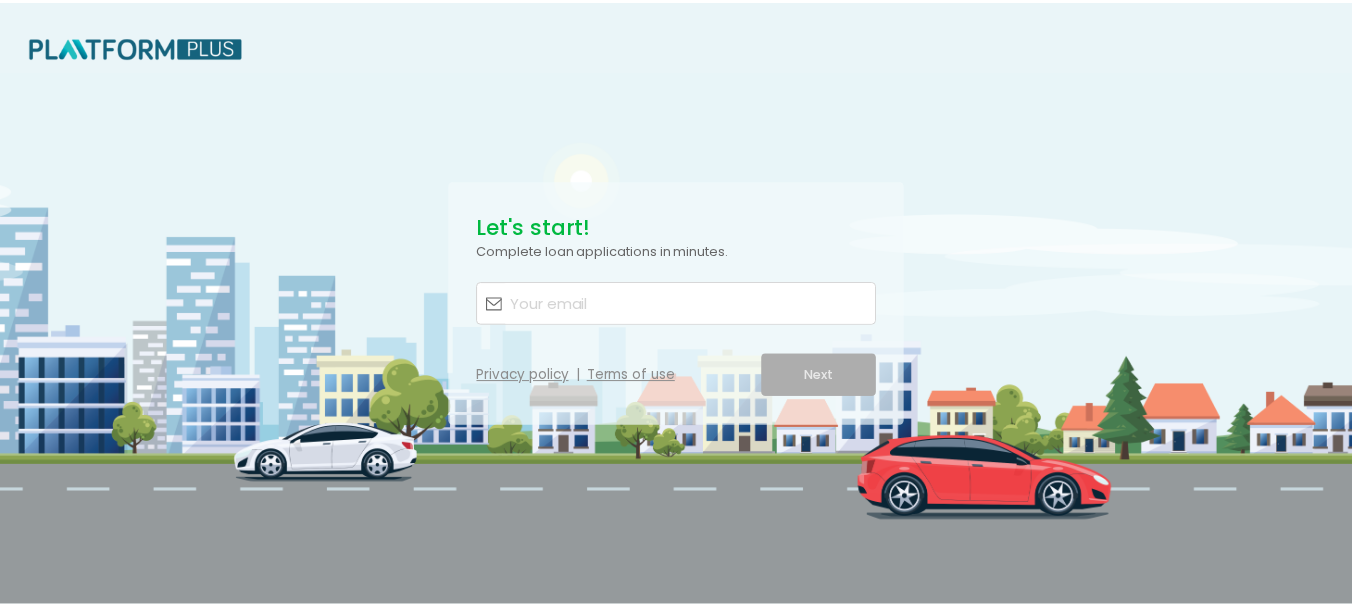 scroll, scrollTop: 0, scrollLeft: 0, axis: both 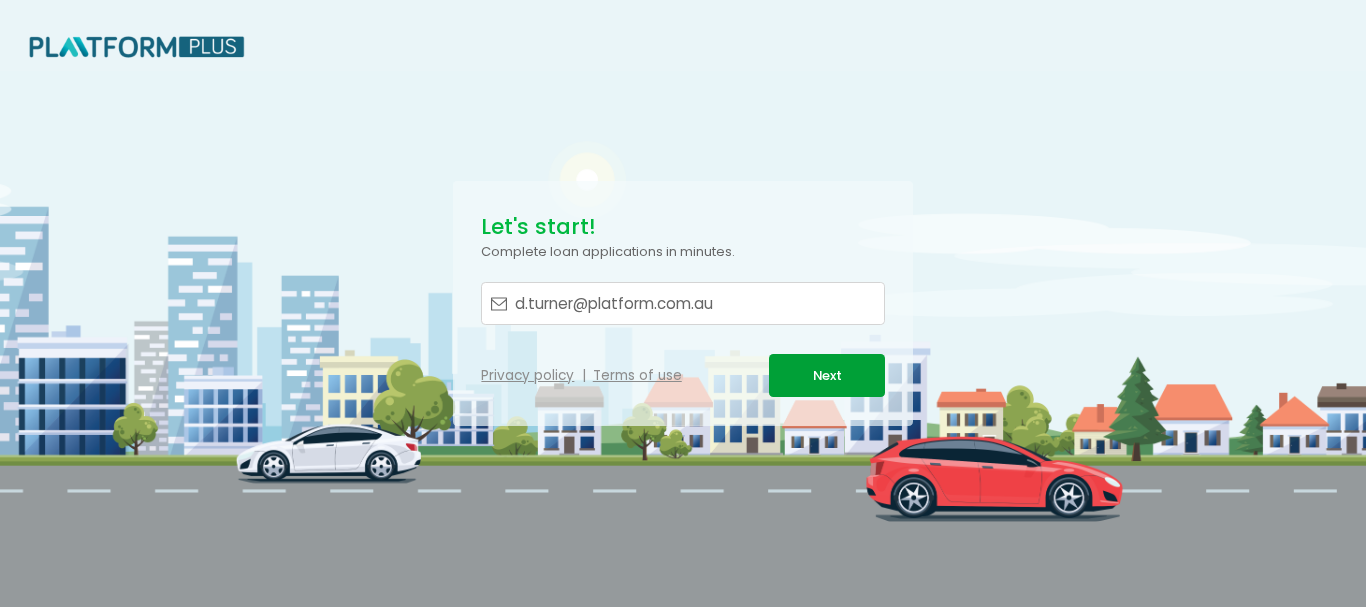 type on "d.turner@platform.com.au" 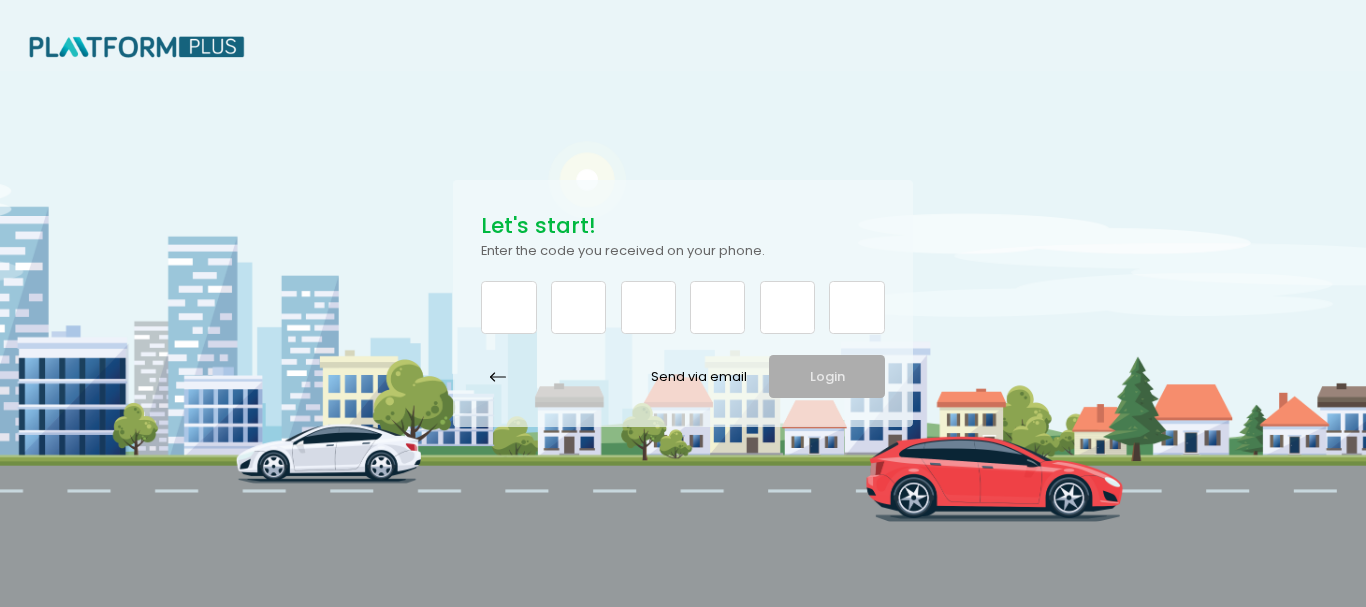 type on "8" 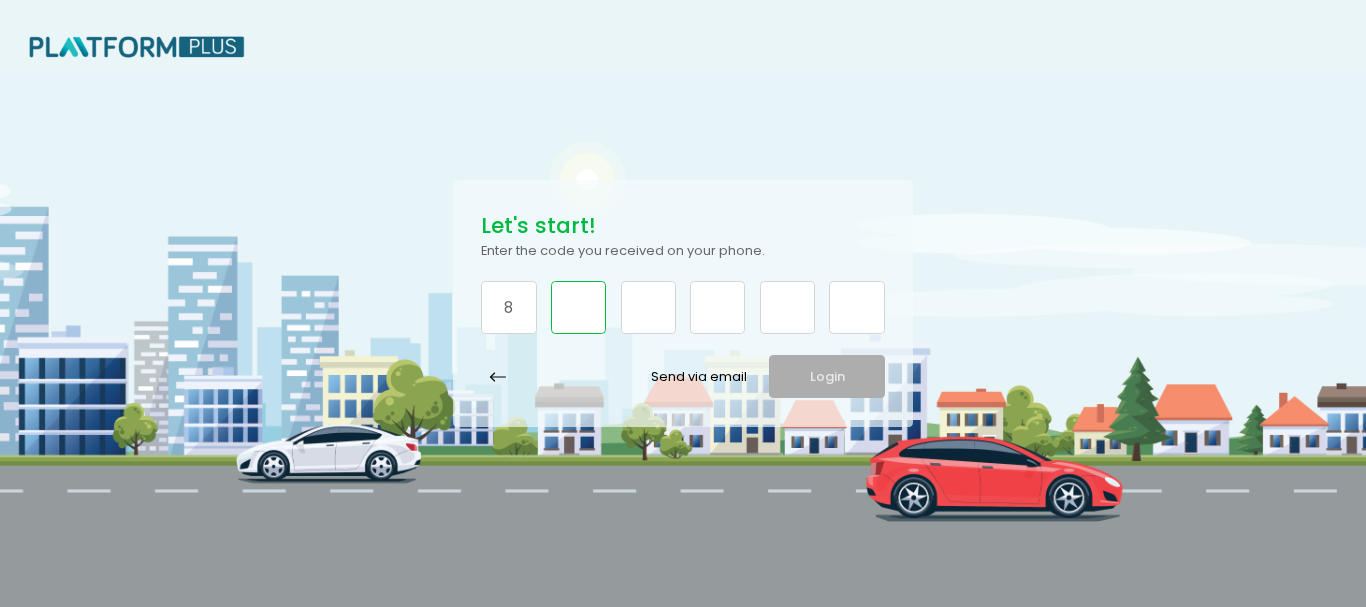 type on "4" 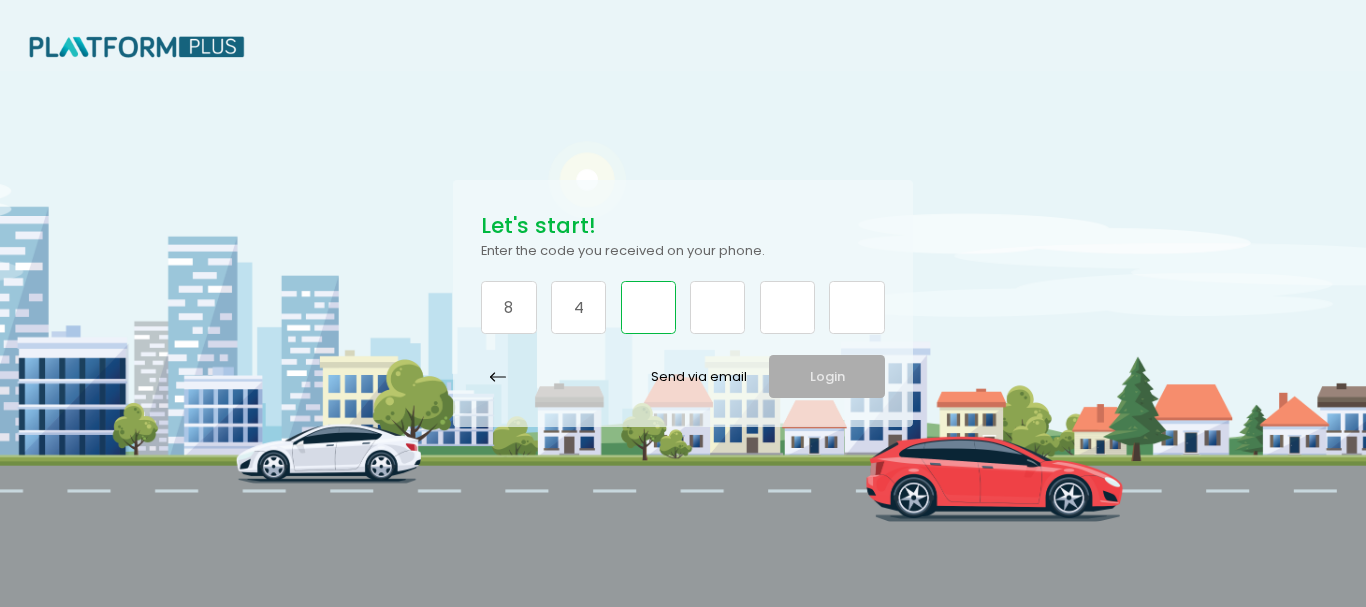 type on "8" 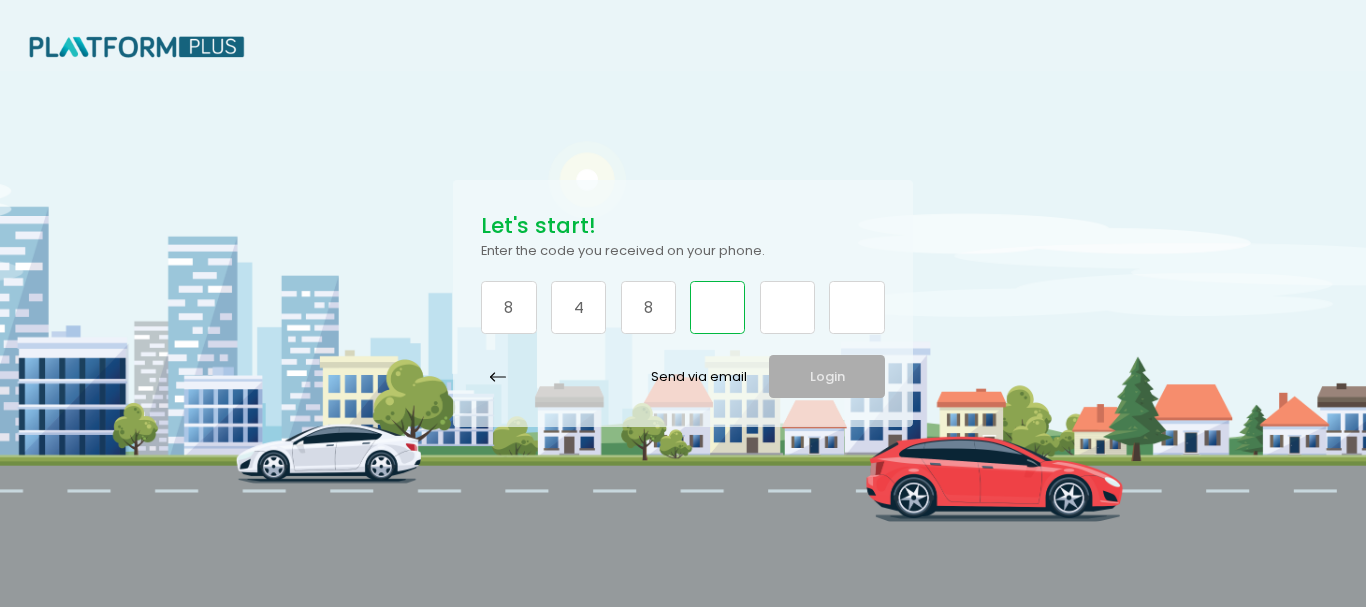 type on "2" 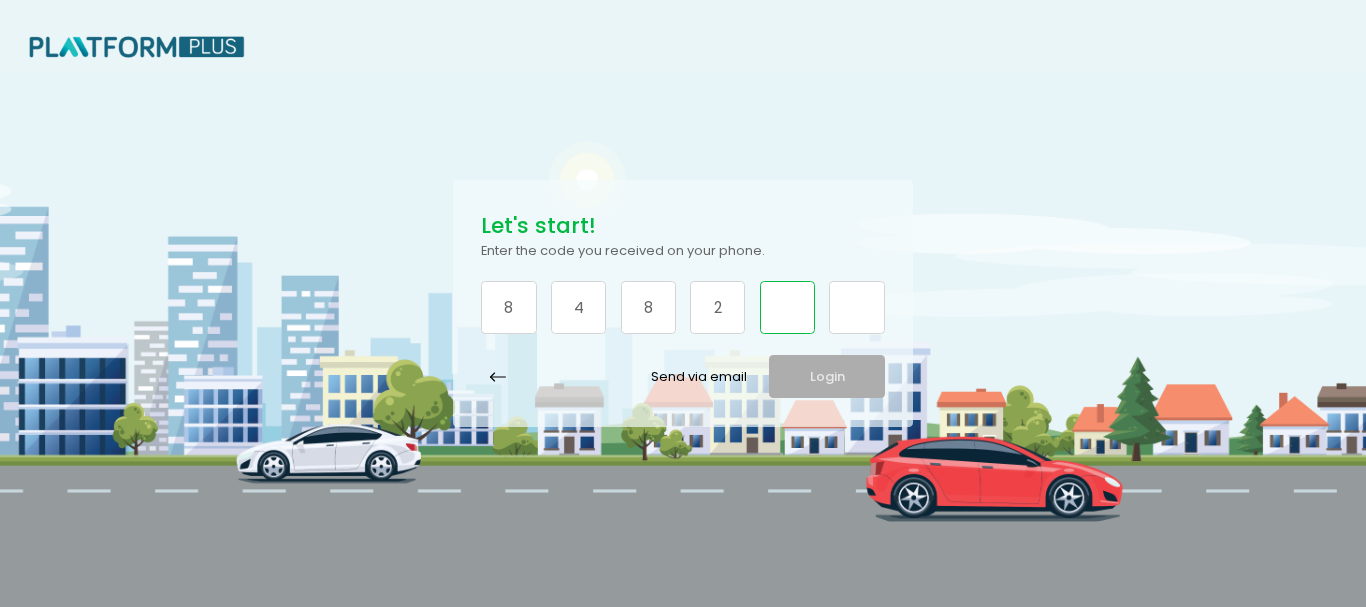 type on "4" 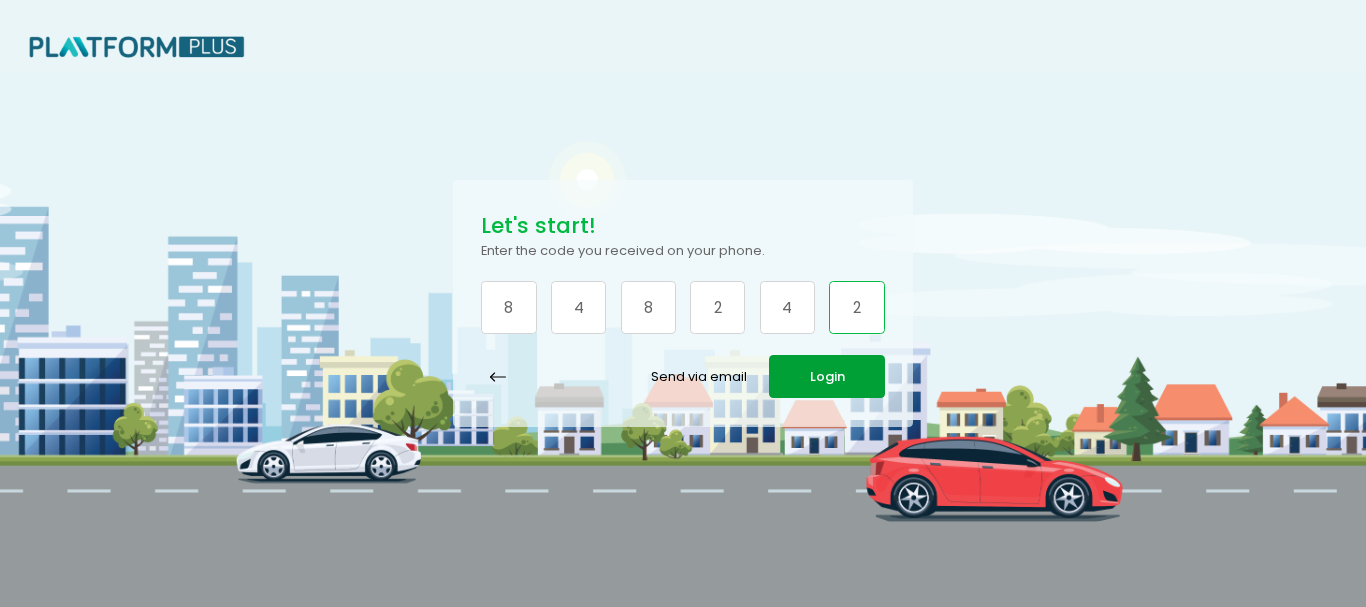 type on "2" 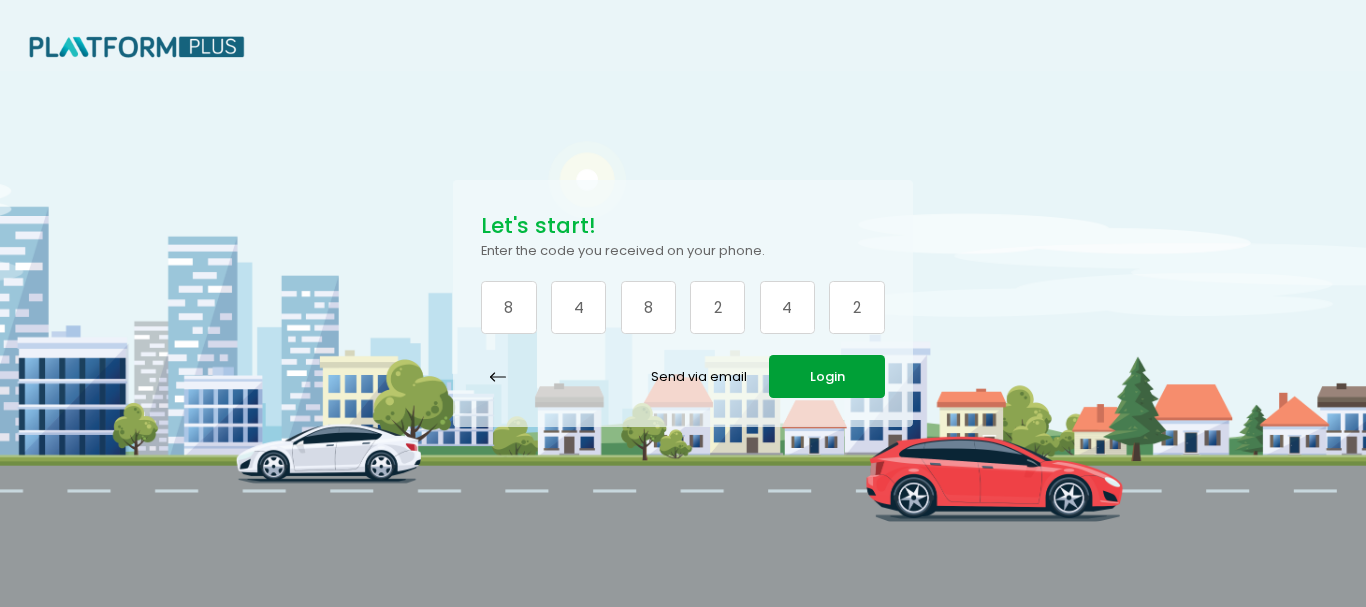click on "Login" at bounding box center [826, 376] 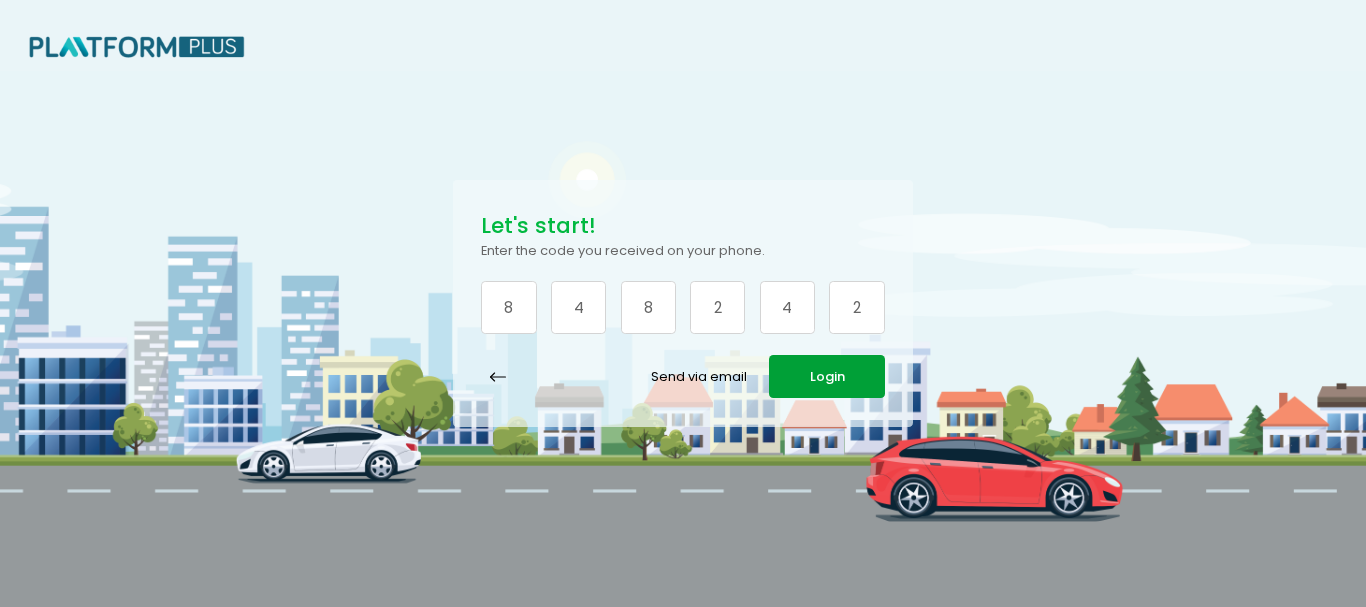 click on "Login" at bounding box center (826, 376) 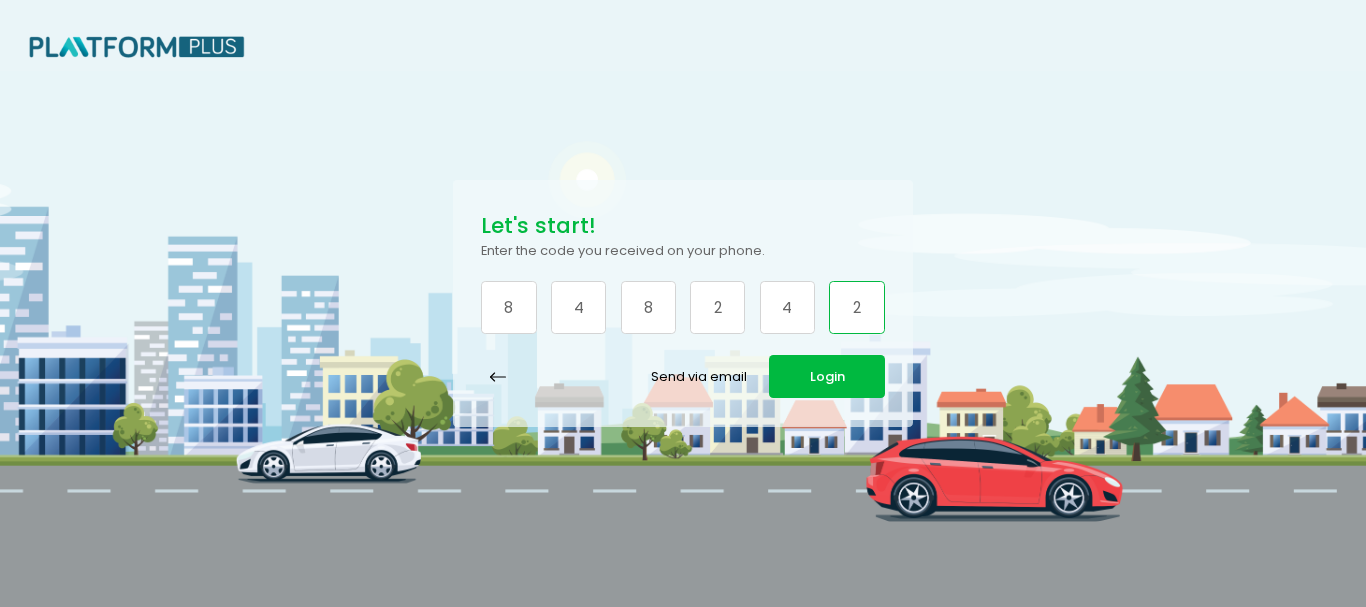 click on "2" at bounding box center [508, 307] 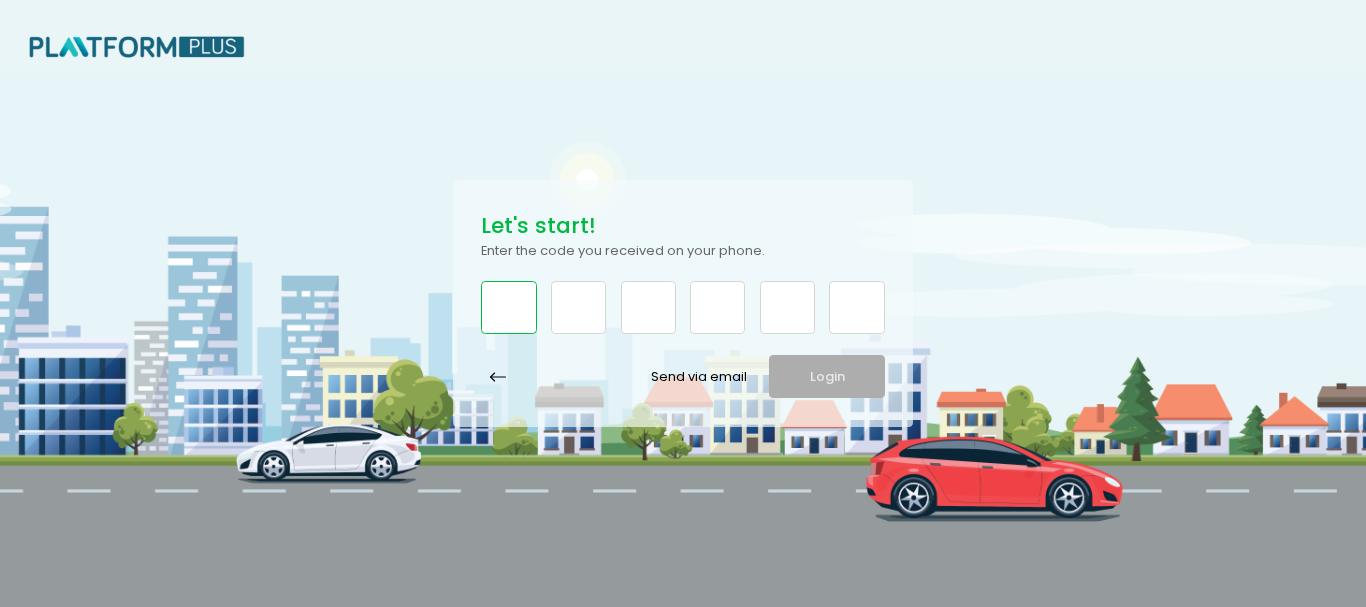 type on "9" 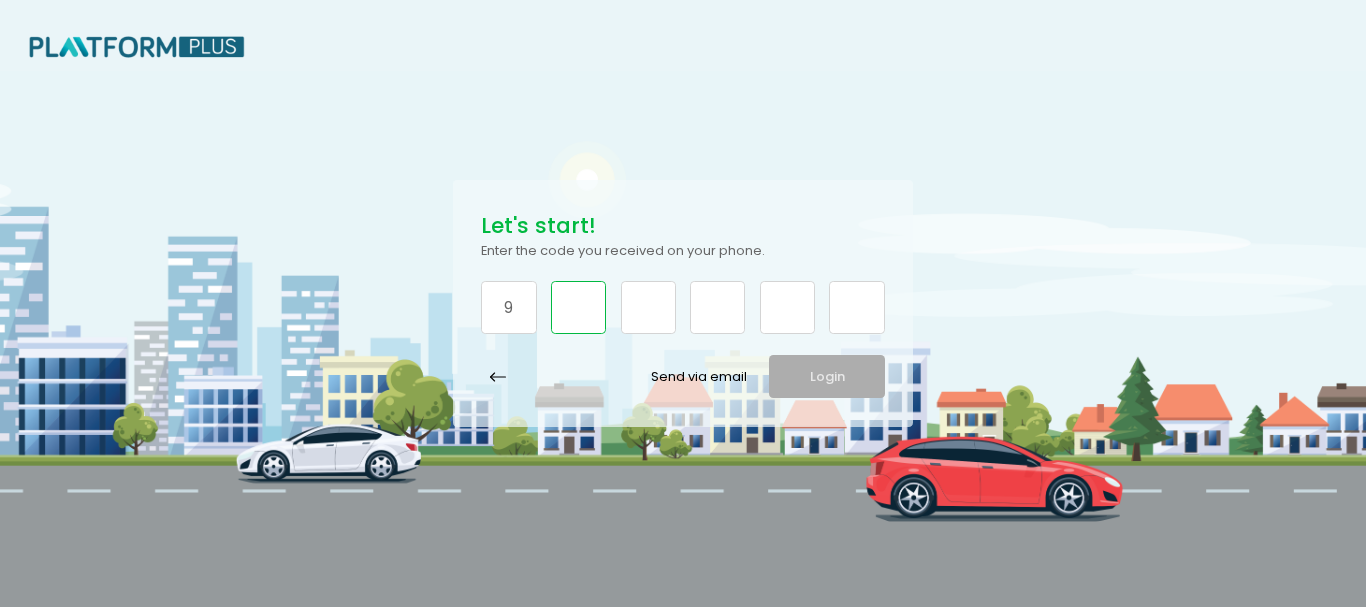 type on "4" 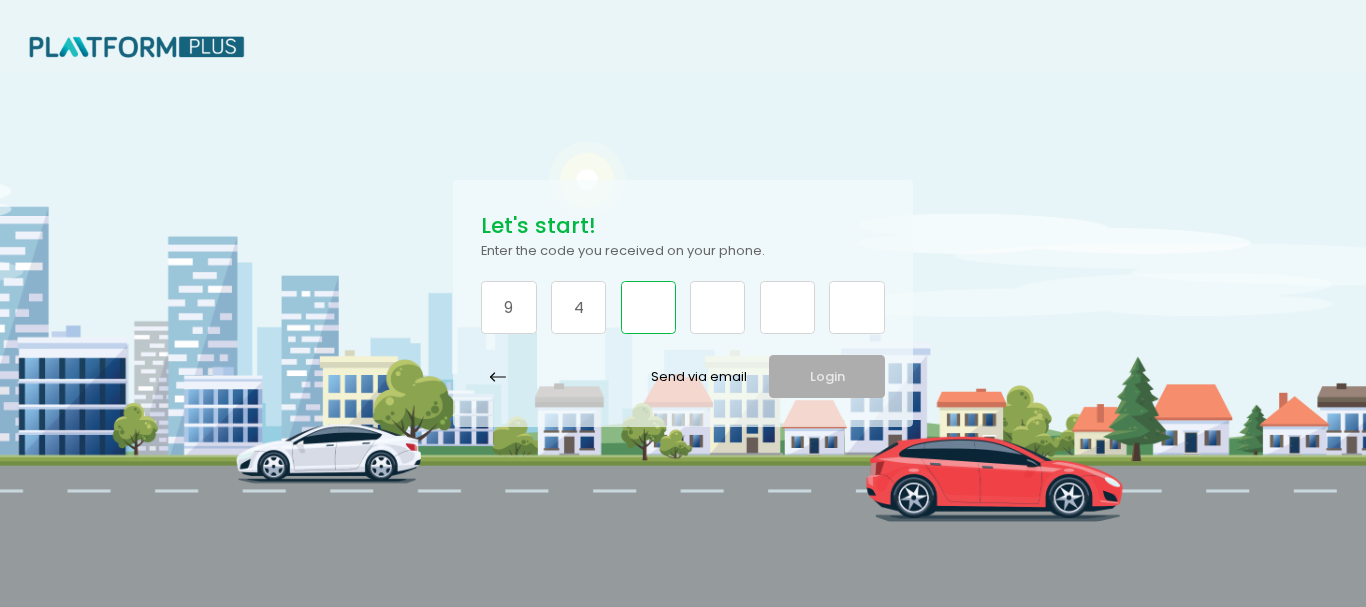 type on "4" 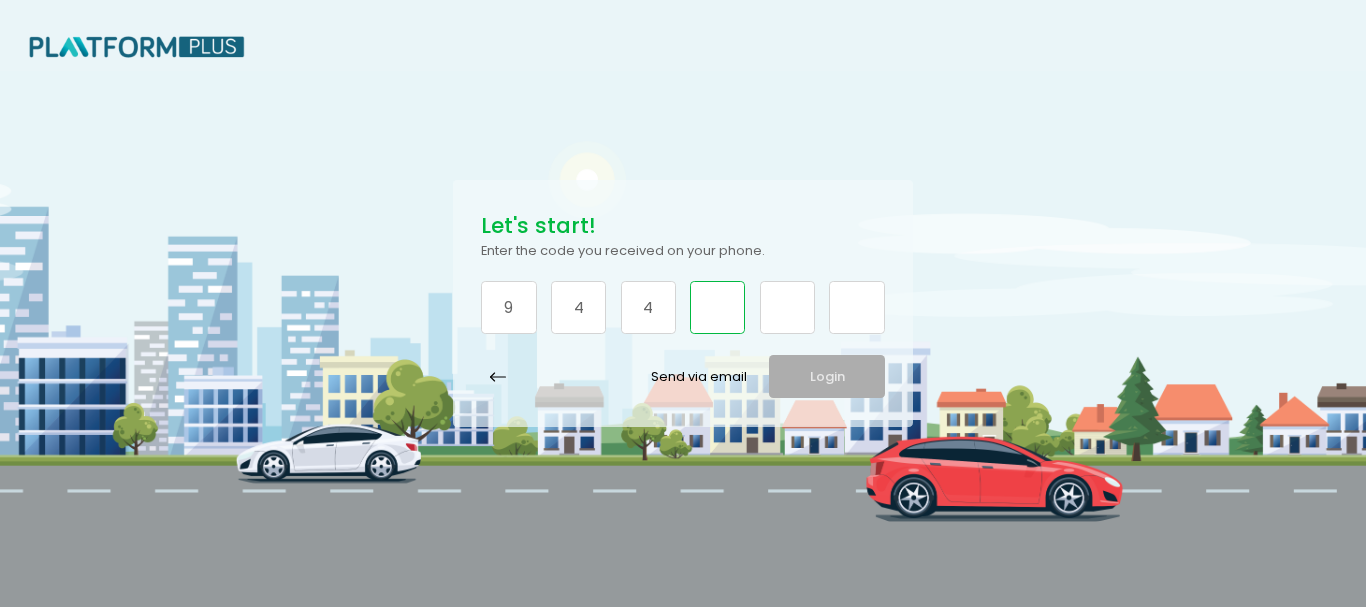type on "7" 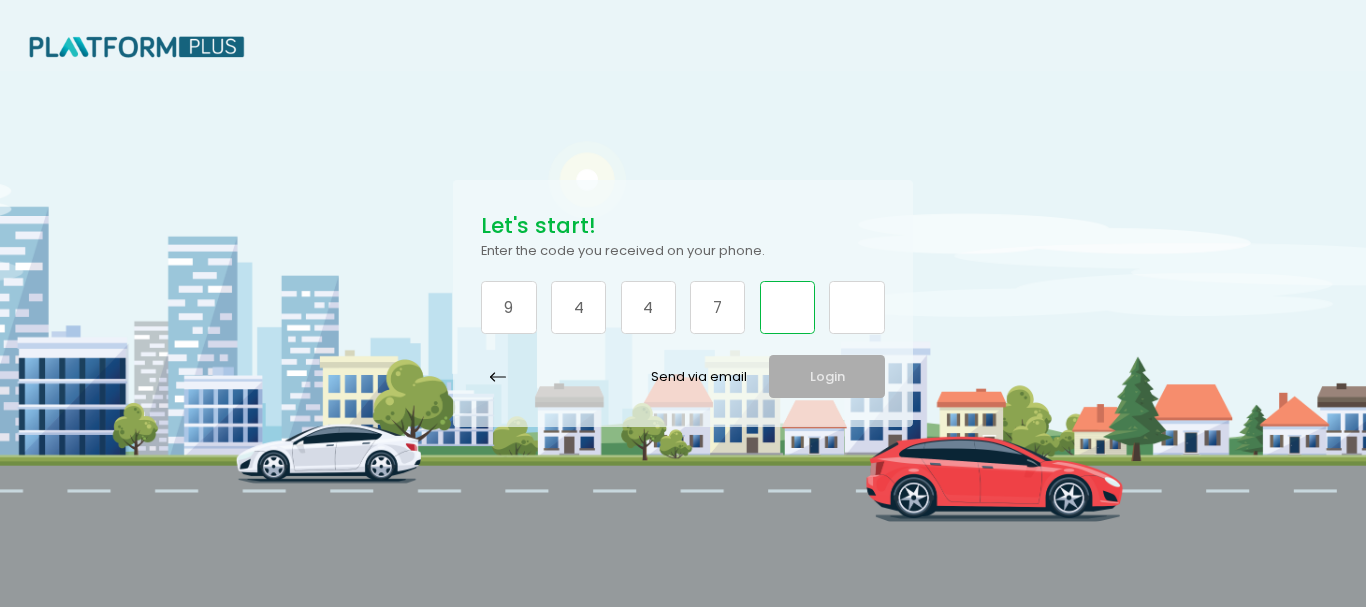 type on "5" 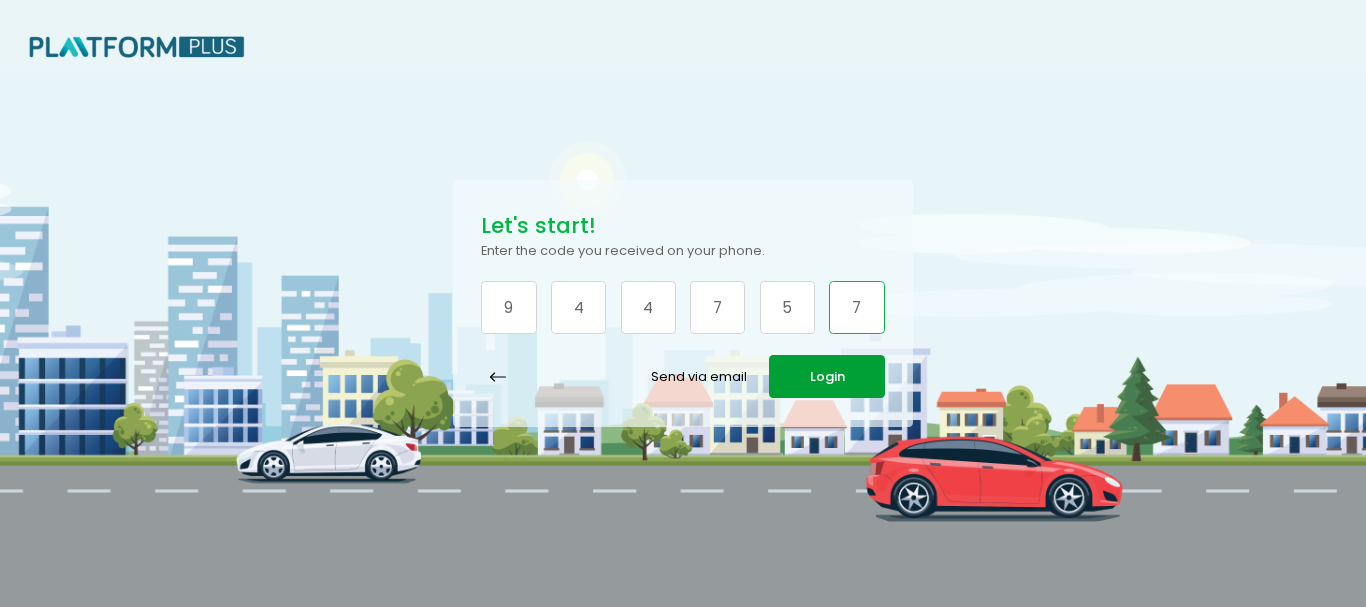 type on "7" 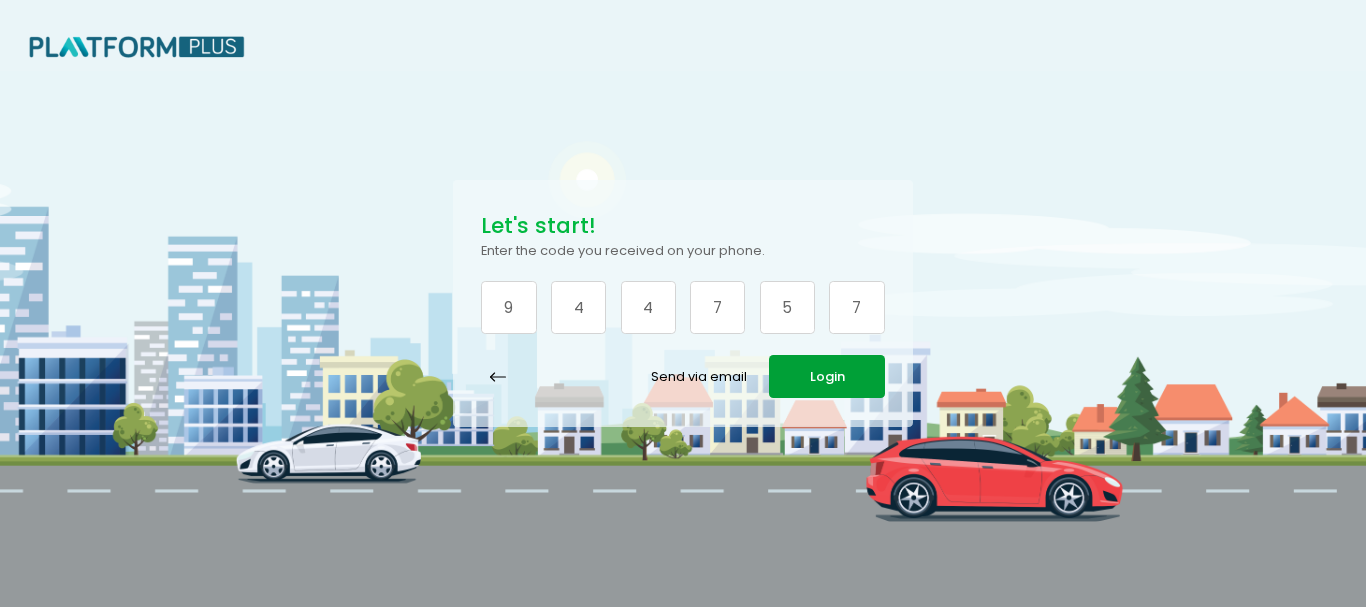 click on "Login" at bounding box center (826, 376) 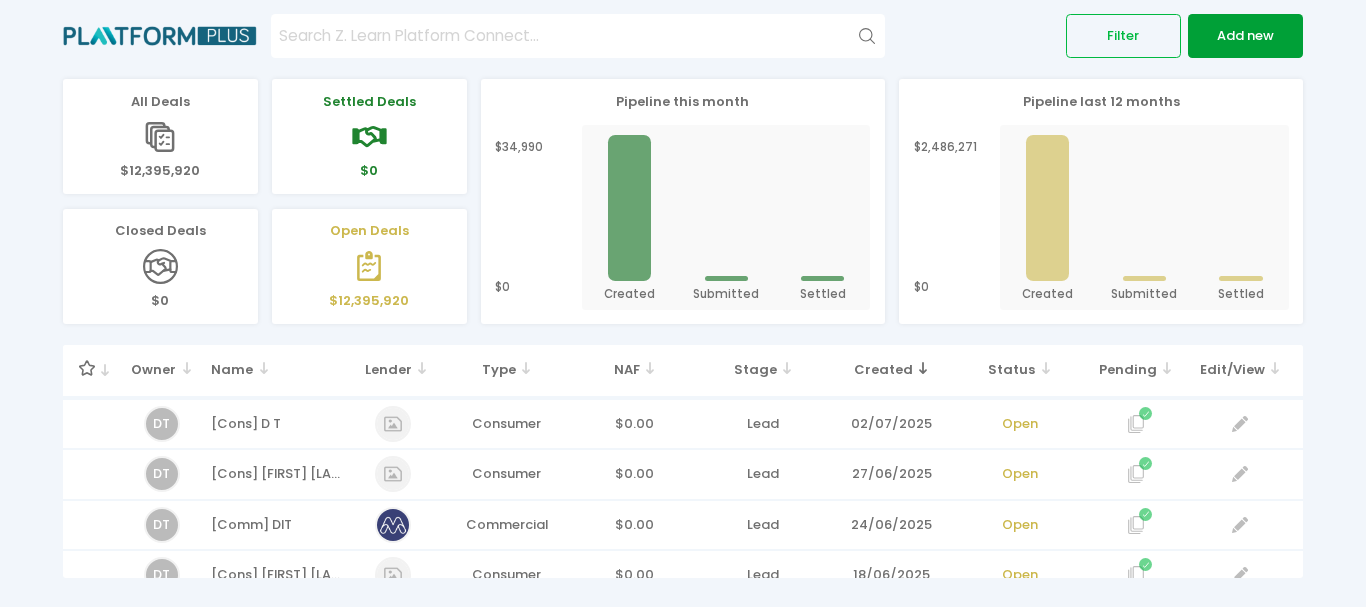 click on "Add new" at bounding box center (1245, 35) 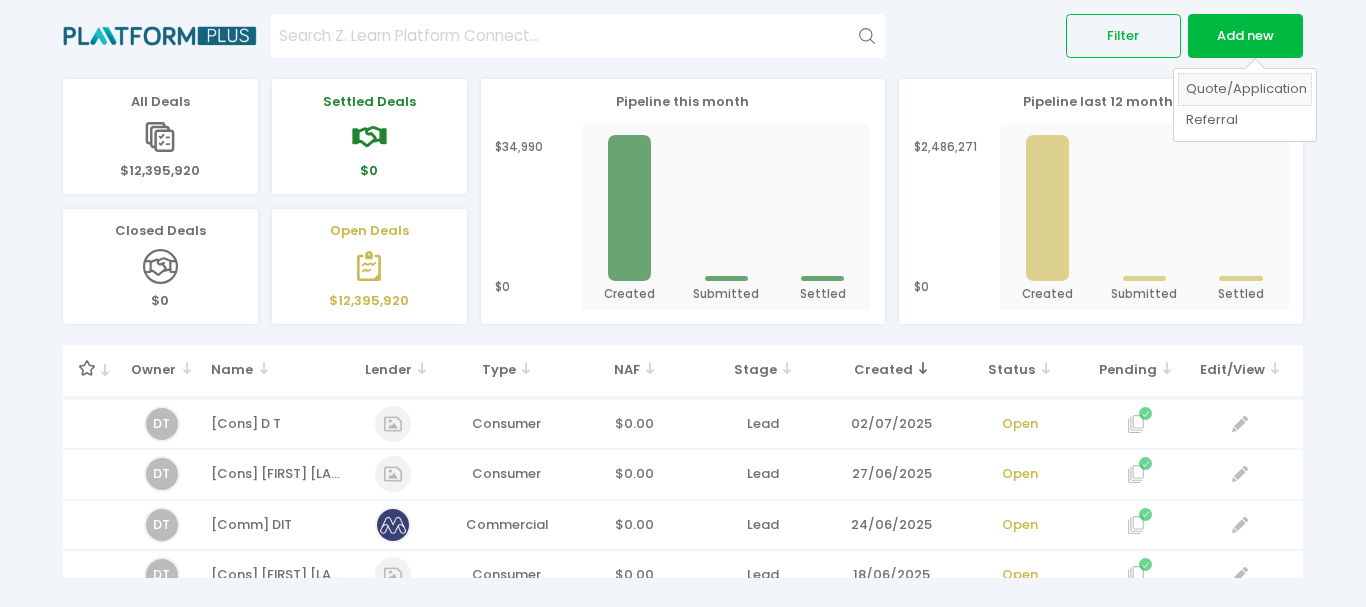 click on "Quote/Application" at bounding box center [1245, 89] 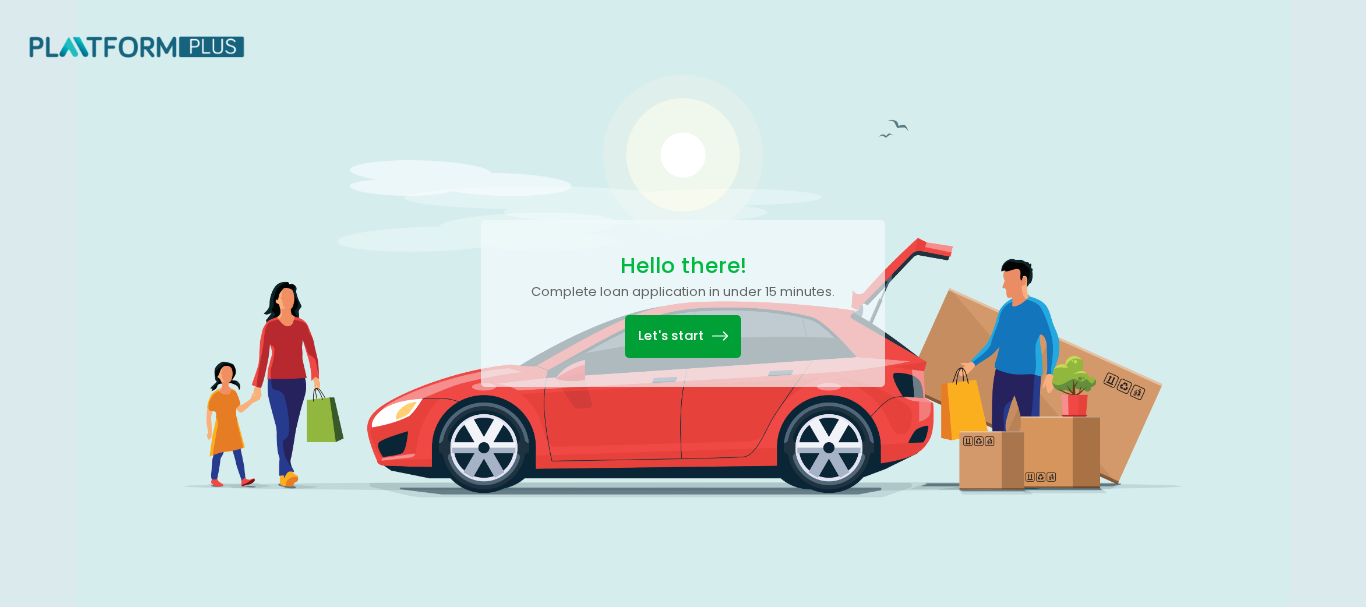 click on "Let's start" at bounding box center (682, 336) 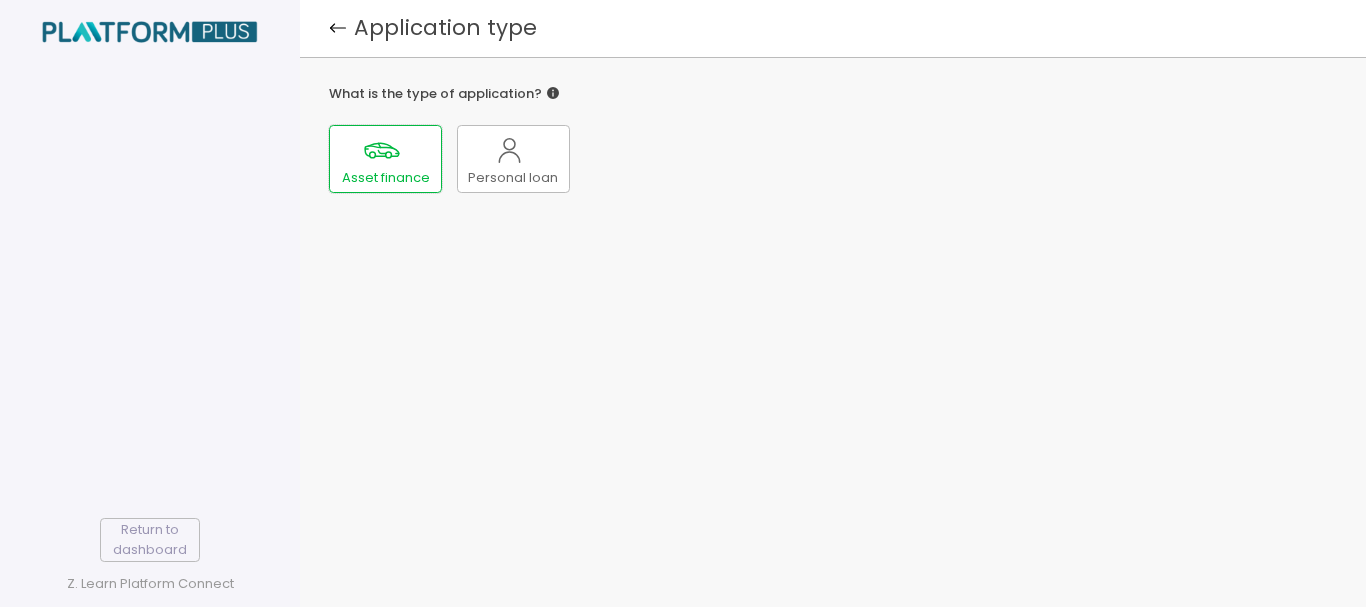 click at bounding box center (382, 150) 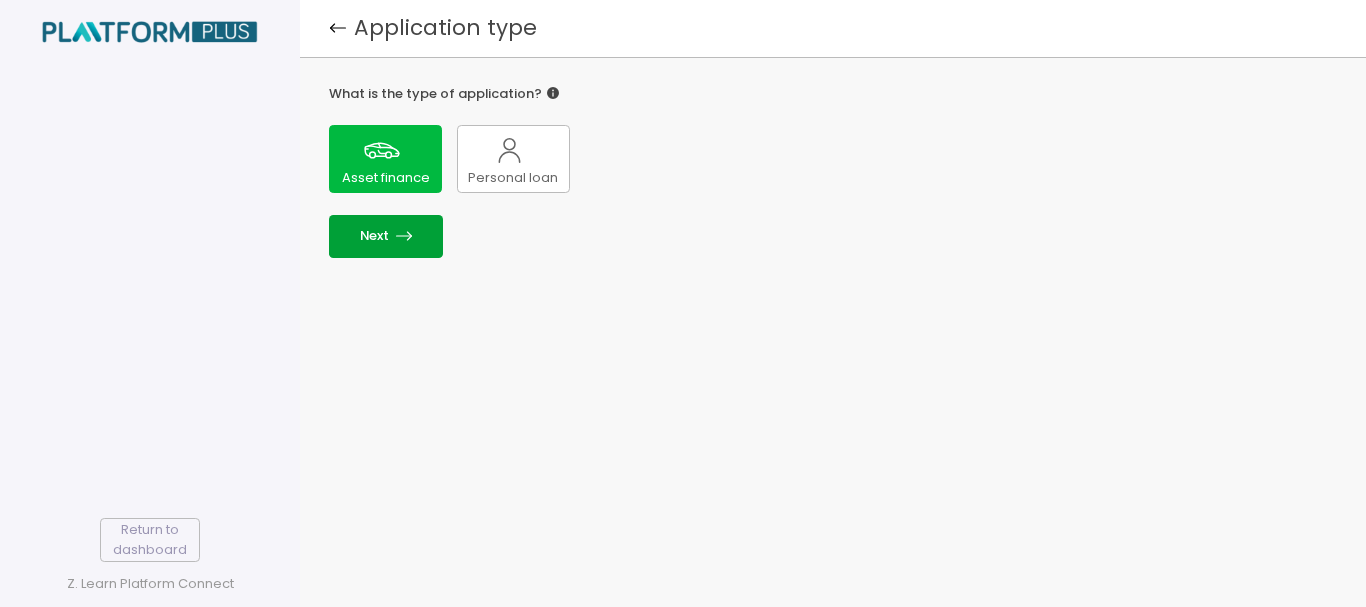 click on "Next" at bounding box center [386, 236] 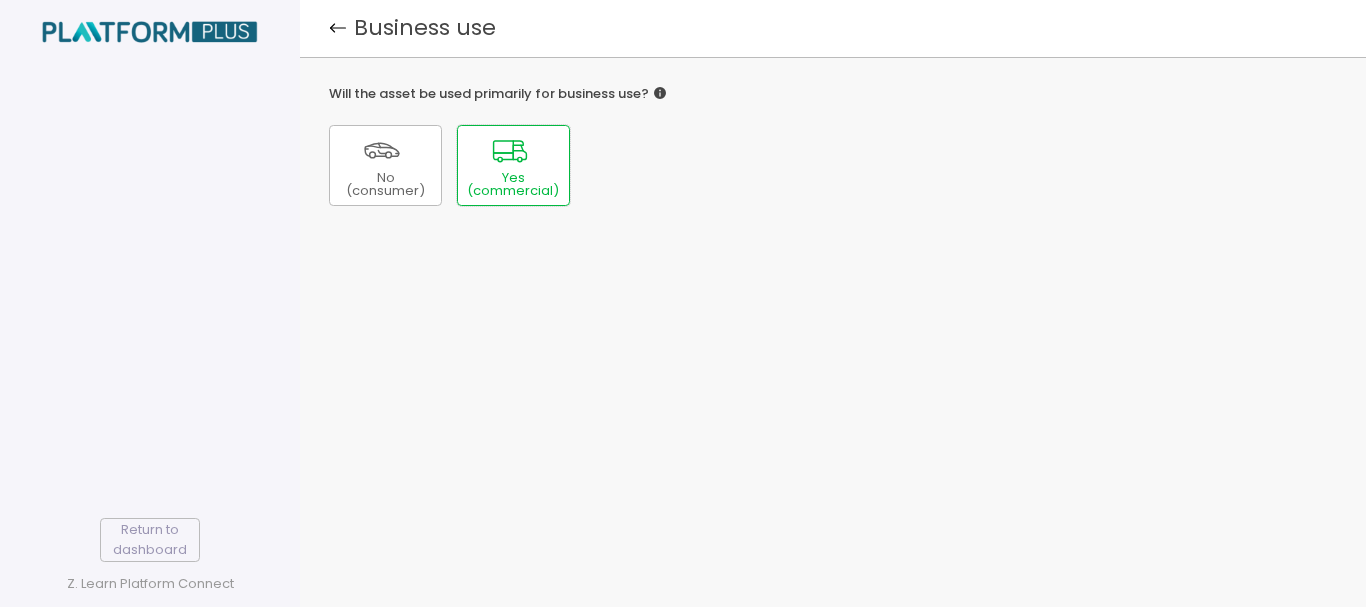 click on "Yes (commercial)" at bounding box center [385, 185] 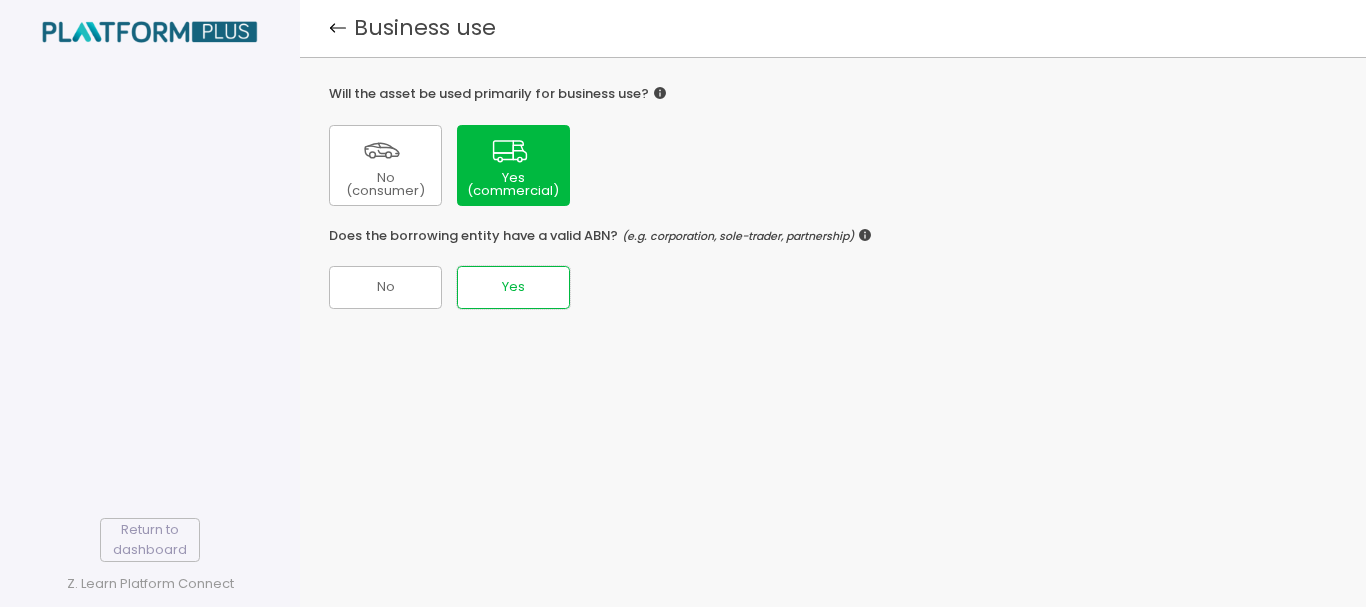 click on "Yes" at bounding box center (385, 287) 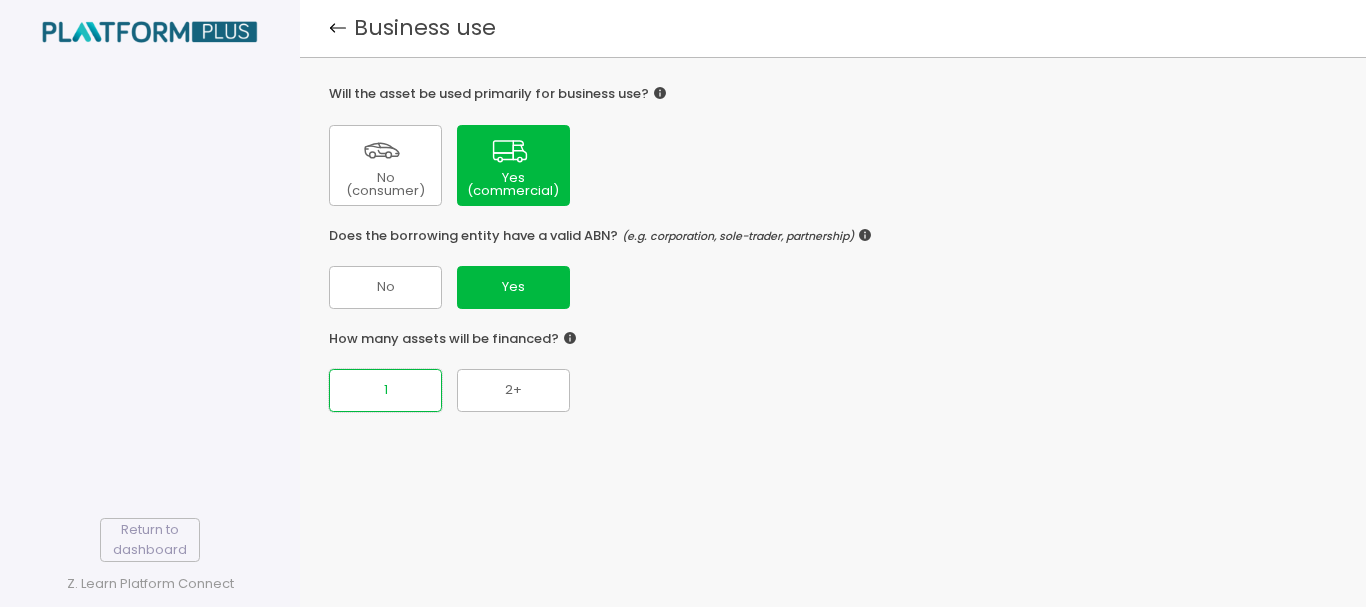 click on "1" at bounding box center [385, 287] 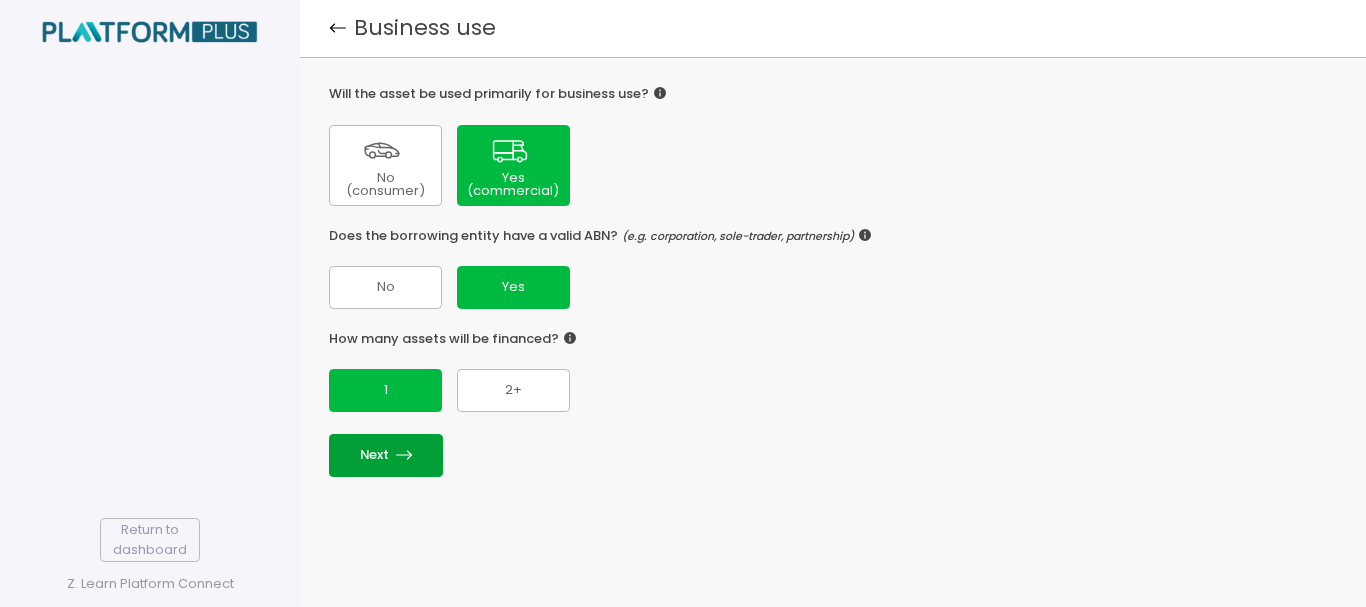 click on "Next" at bounding box center [386, 455] 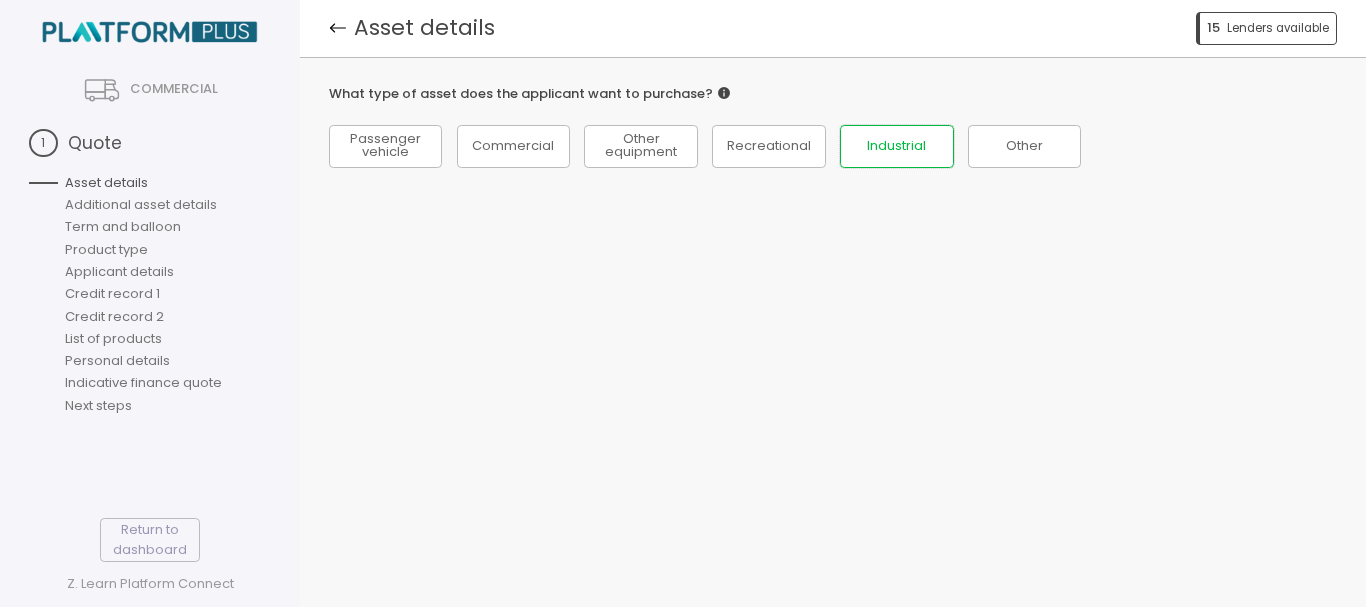 click on "Industrial" at bounding box center (385, 146) 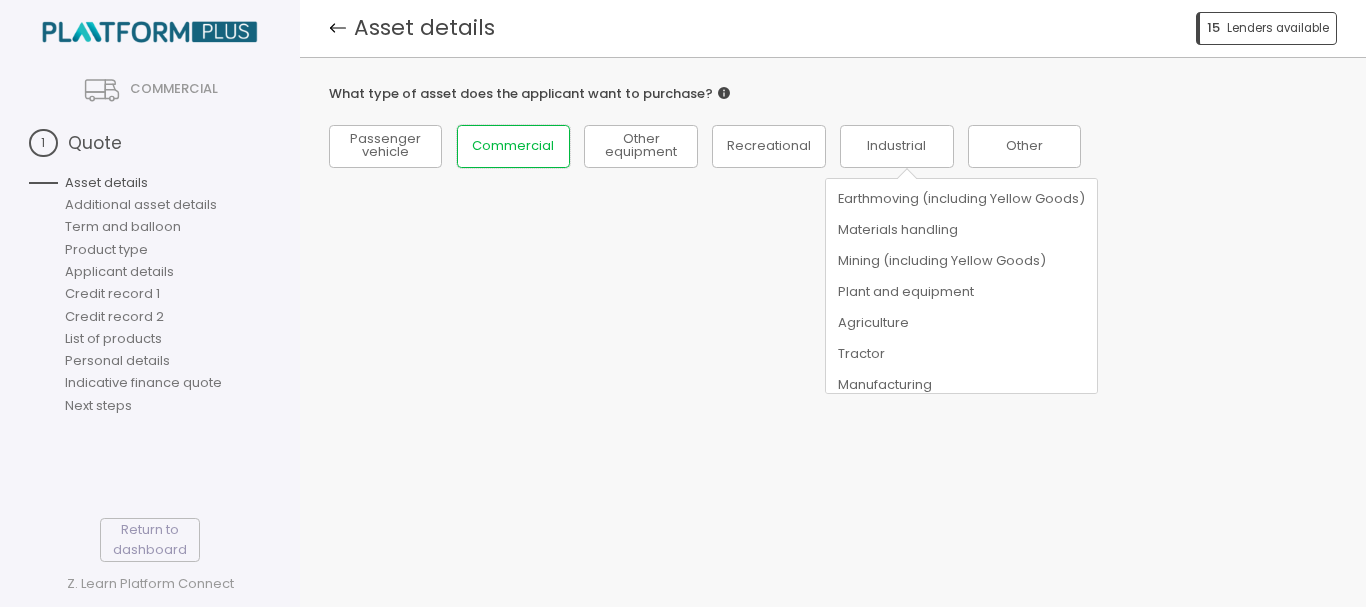 click on "Commercial" at bounding box center [385, 146] 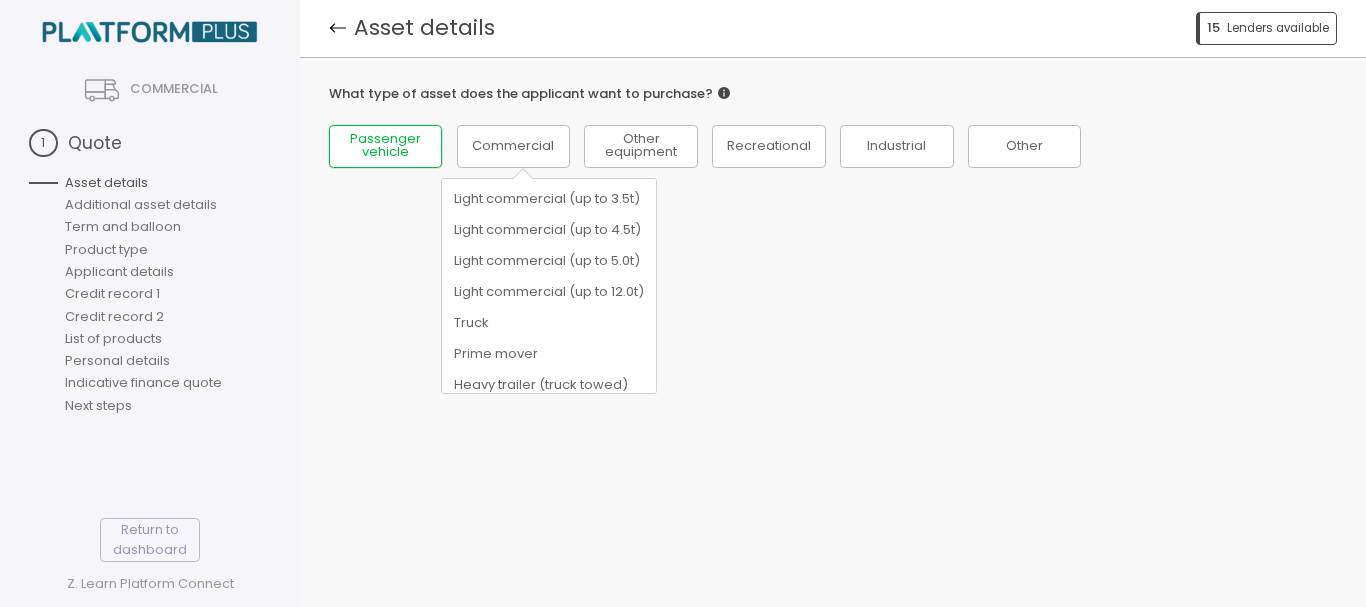 click on "Passenger vehicle" at bounding box center [385, 146] 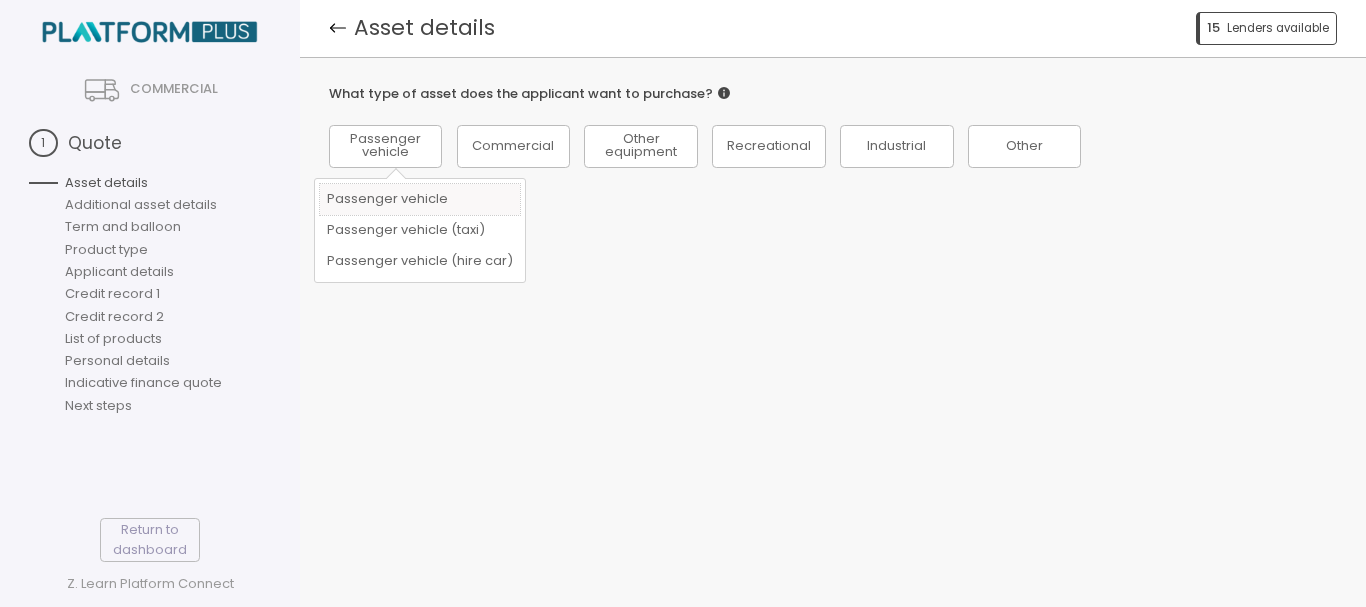click on "Passenger vehicle" at bounding box center (420, 199) 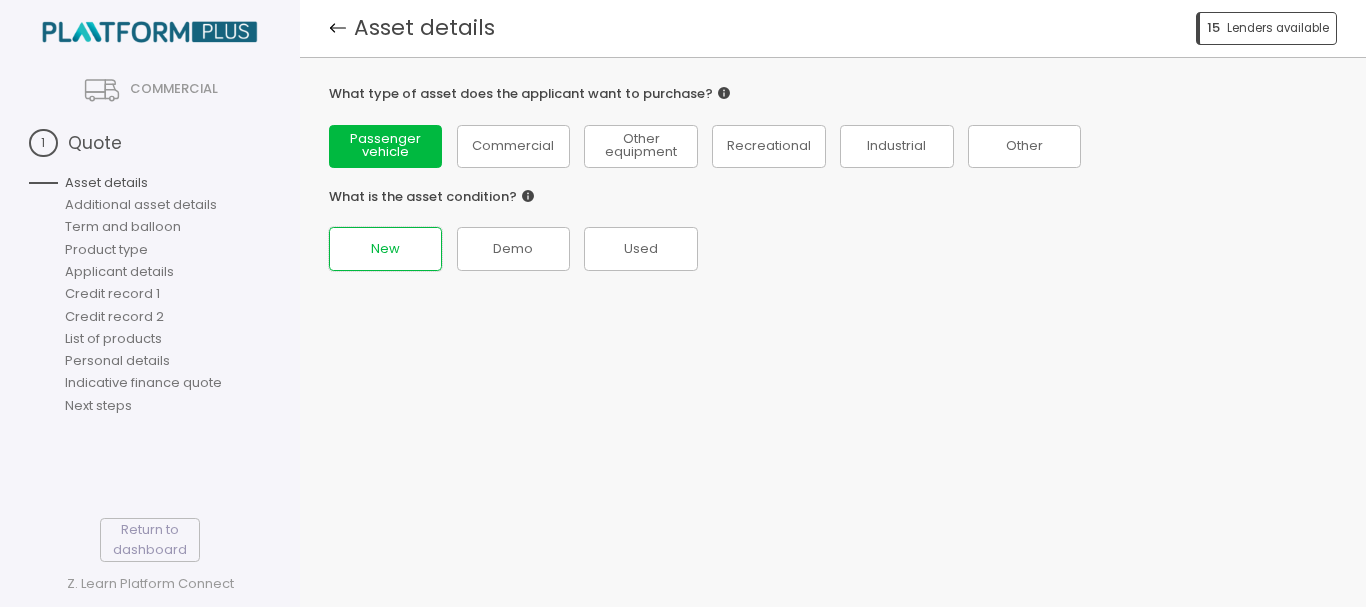 click on "New" at bounding box center [385, 146] 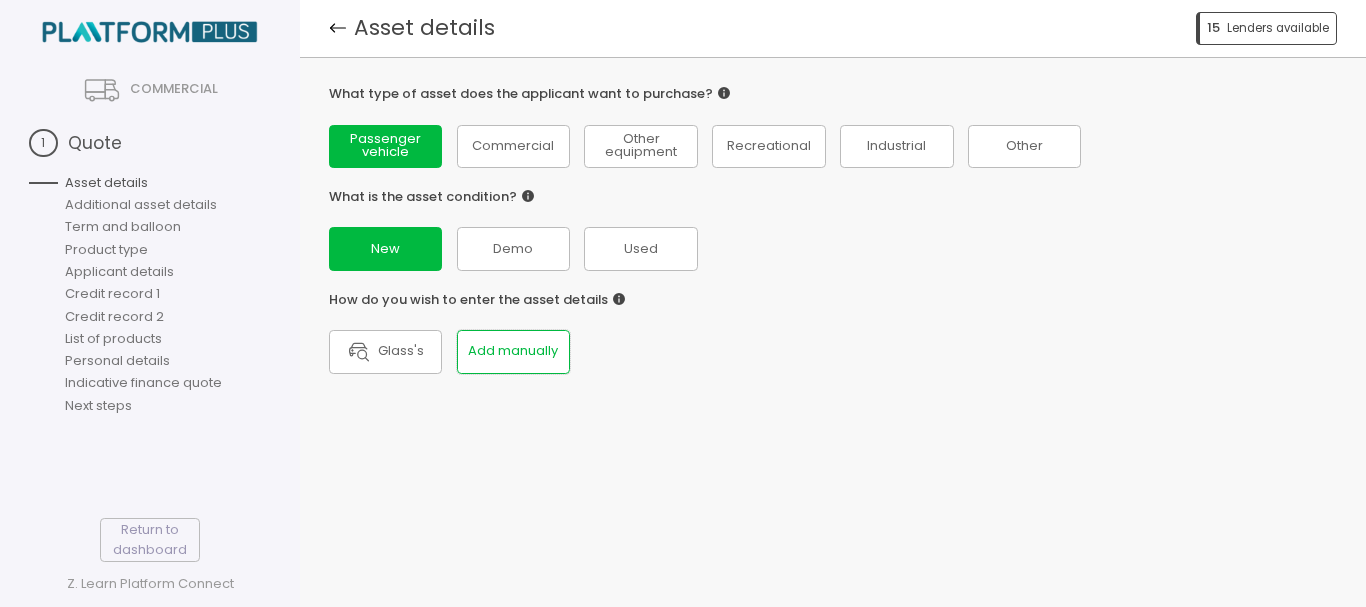 click on "Add manually" at bounding box center [513, 351] 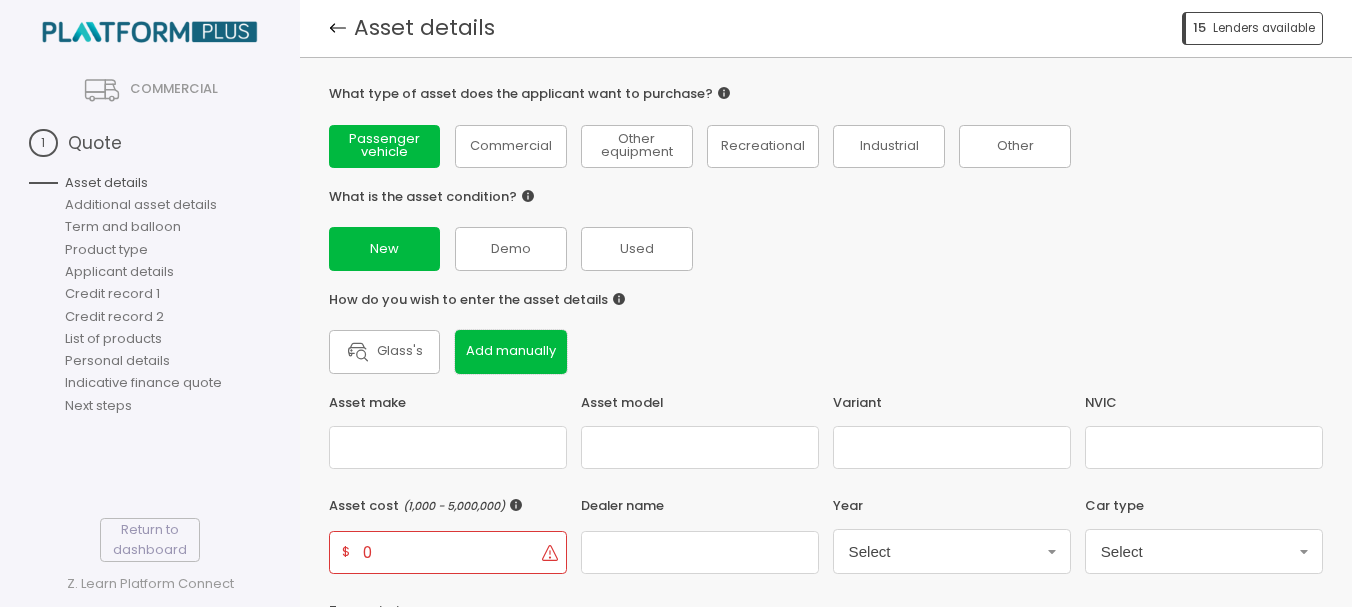 scroll, scrollTop: 113, scrollLeft: 0, axis: vertical 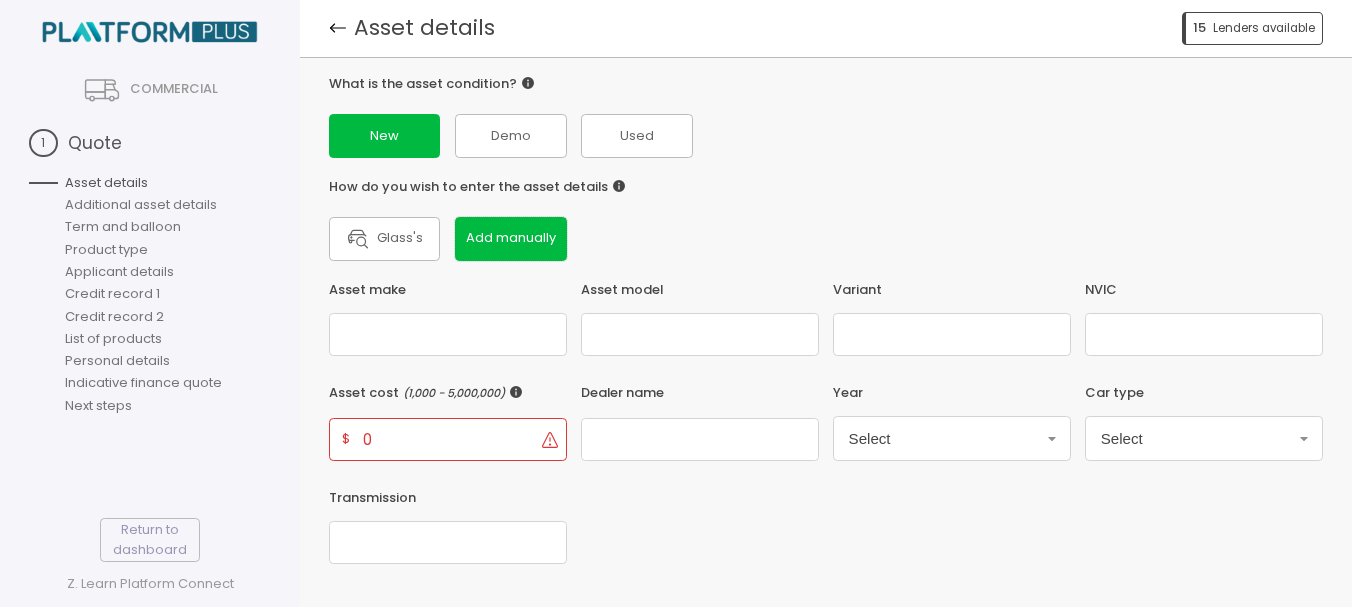 click on "Add manually" at bounding box center (511, 238) 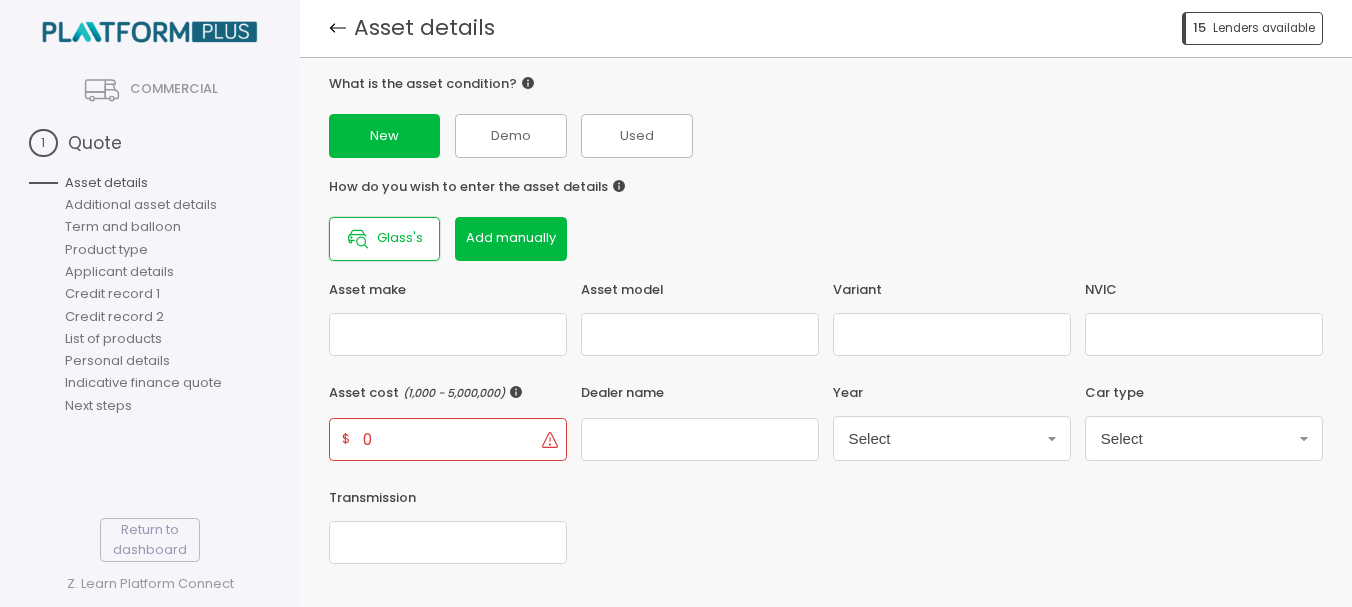 click on "Glass's" at bounding box center [385, 238] 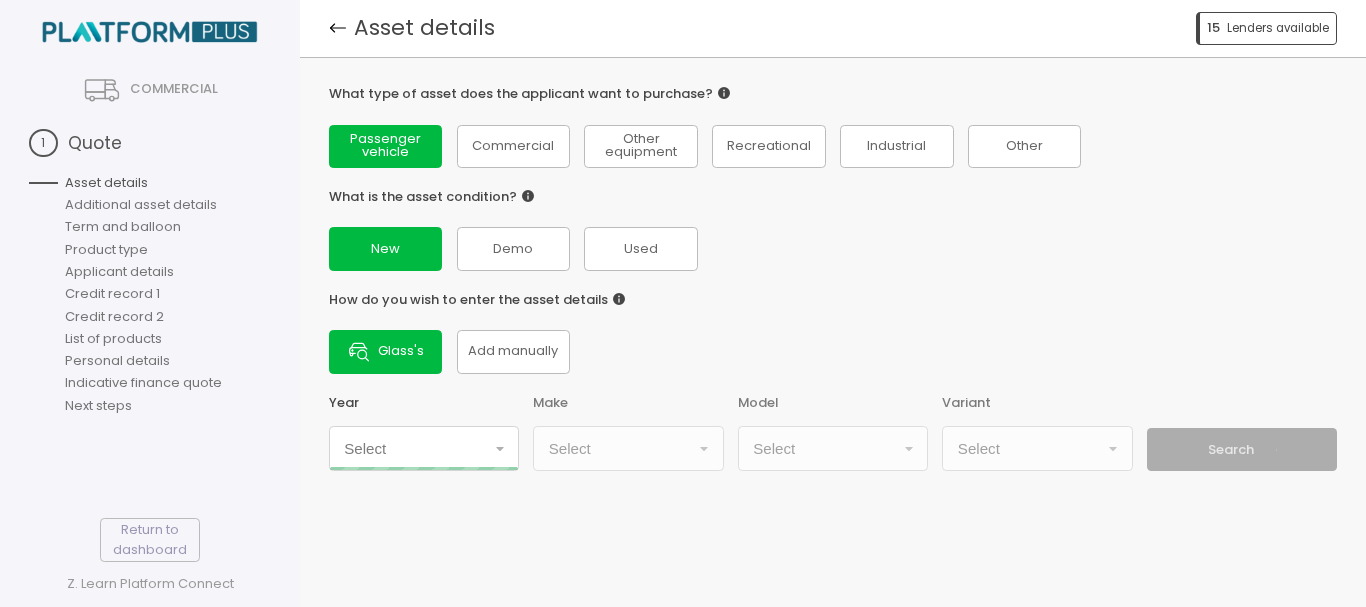click on "Select" at bounding box center (424, 448) 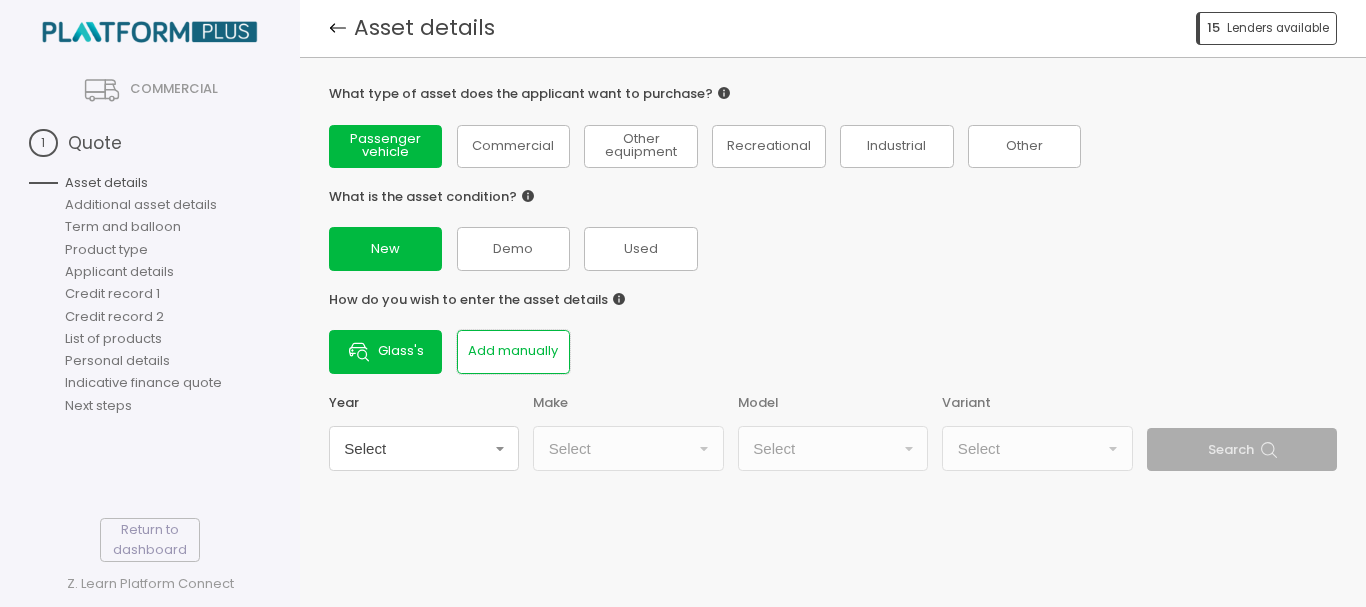 click on "Add manually" at bounding box center (513, 351) 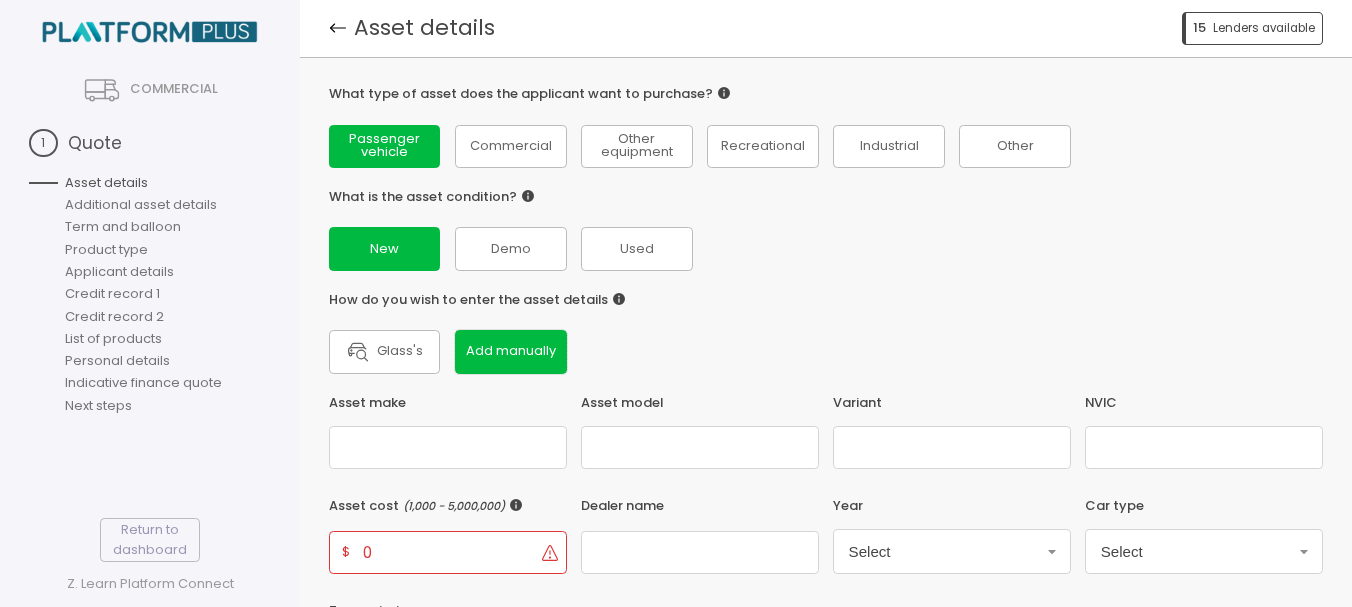 scroll, scrollTop: 113, scrollLeft: 0, axis: vertical 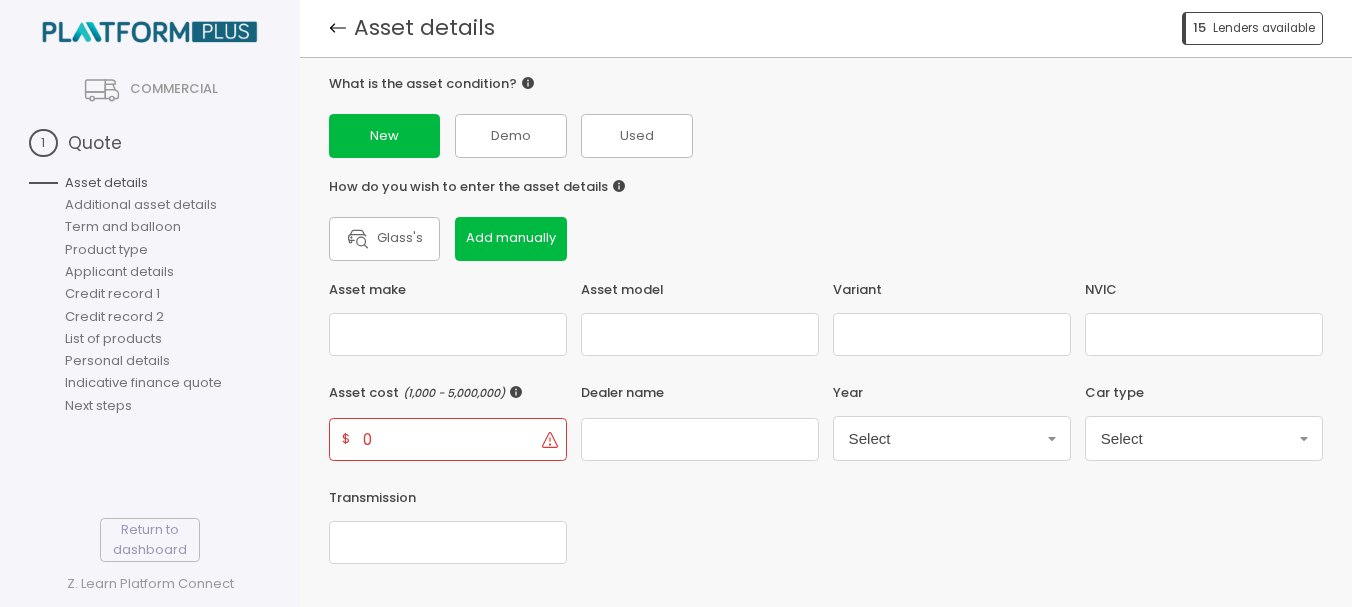 click on "0" at bounding box center [449, 439] 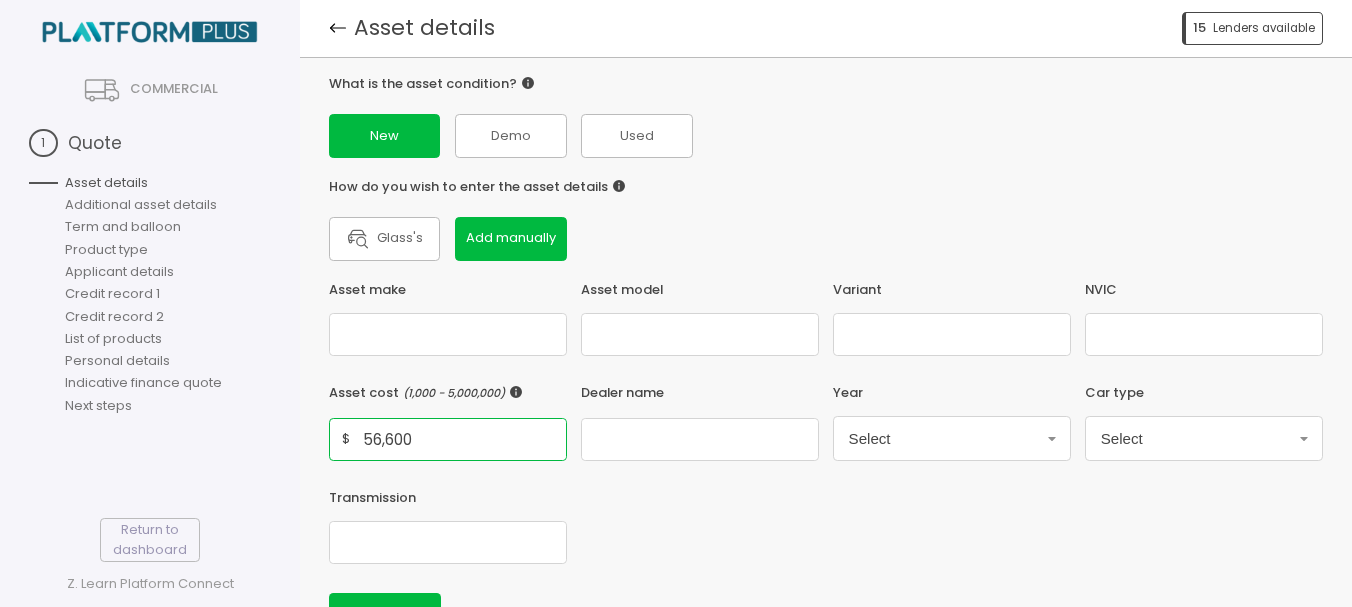 scroll, scrollTop: 171, scrollLeft: 0, axis: vertical 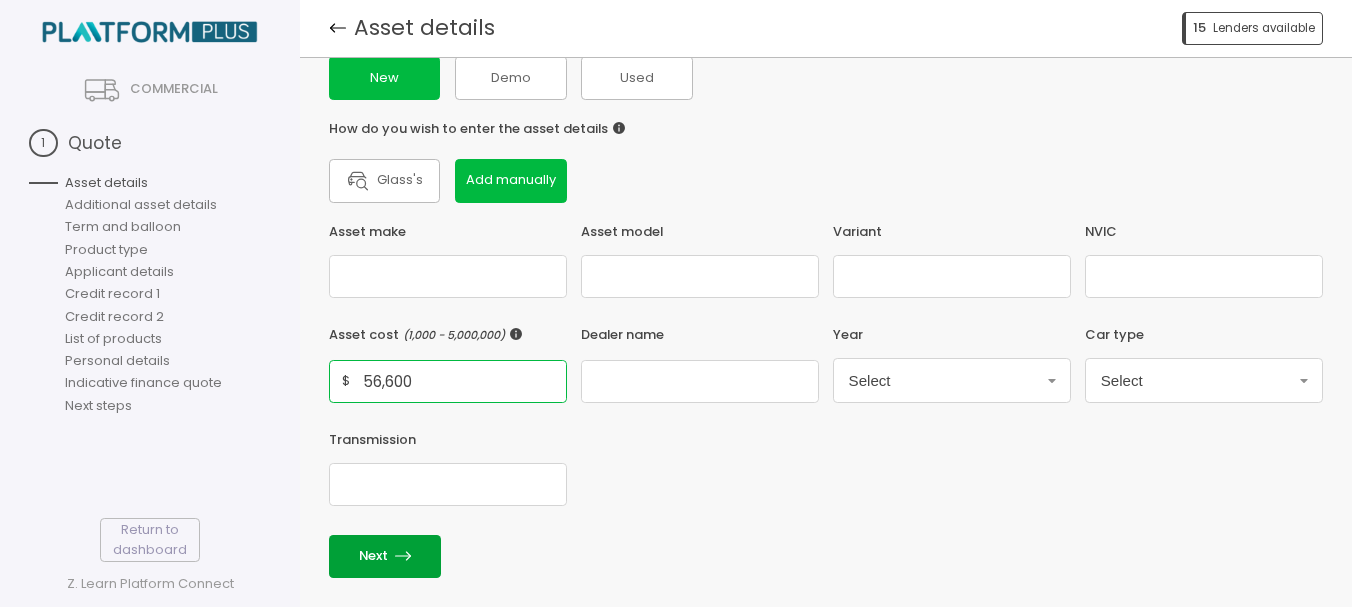type on "56,600" 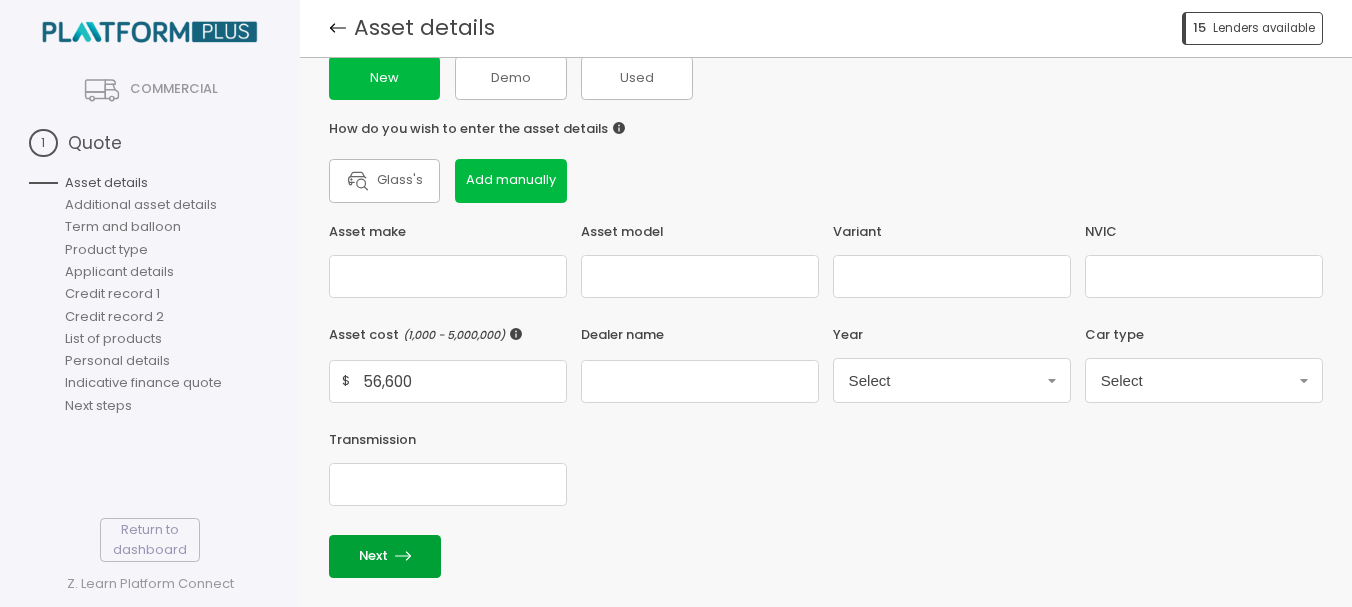 click on "Next" at bounding box center (385, 556) 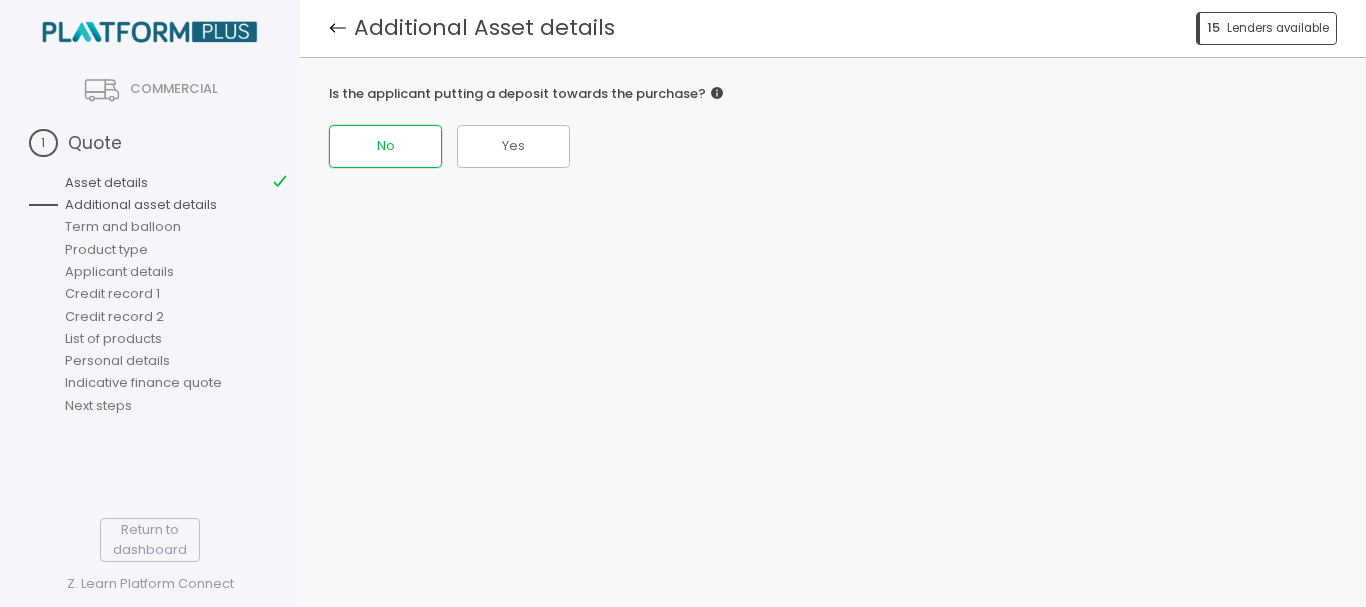 click on "No" at bounding box center (385, 146) 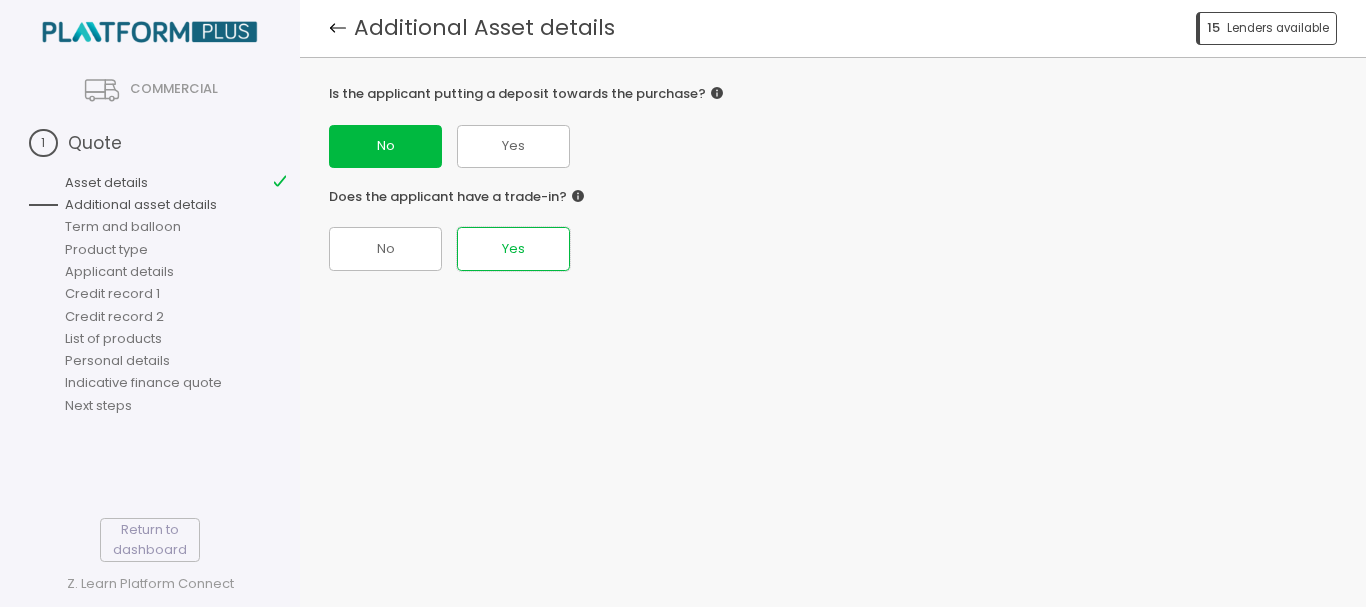 click on "Yes" at bounding box center (385, 146) 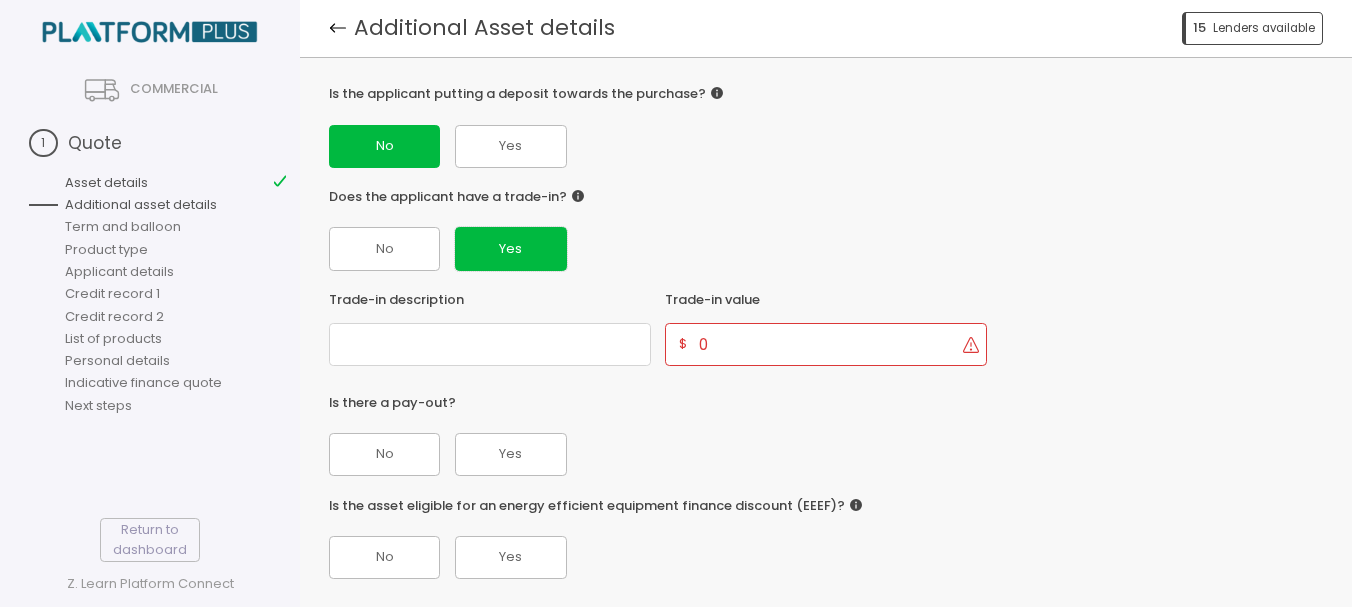 scroll, scrollTop: 8, scrollLeft: 0, axis: vertical 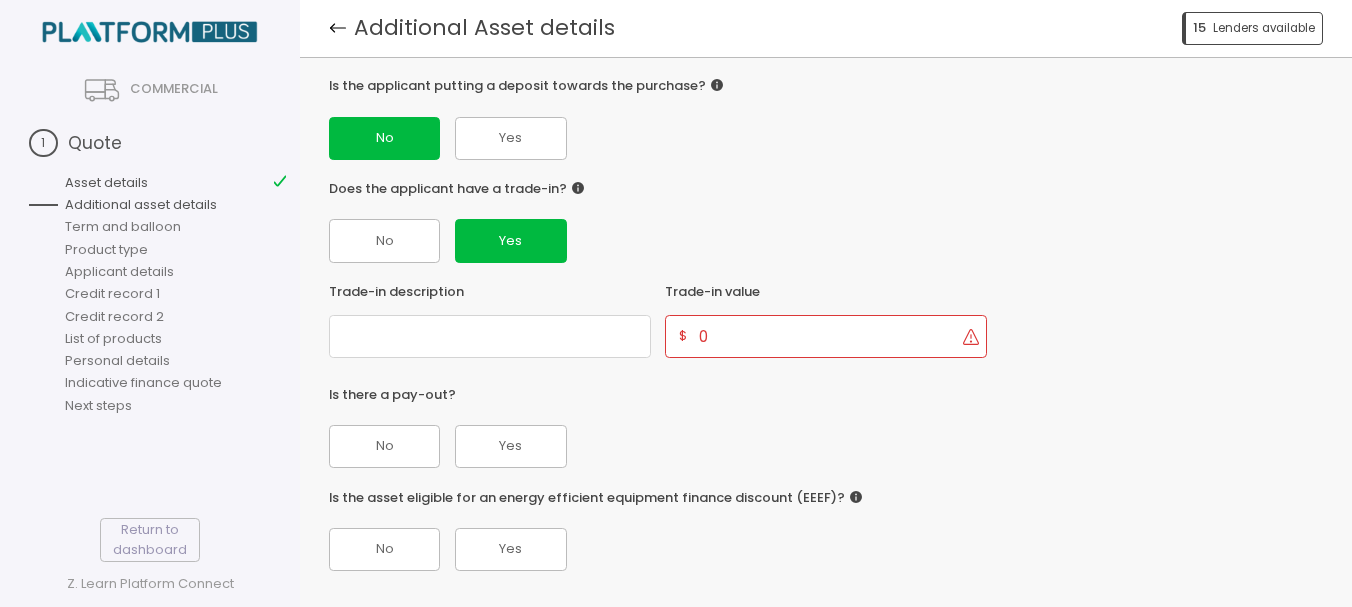 click on "0" at bounding box center (827, 336) 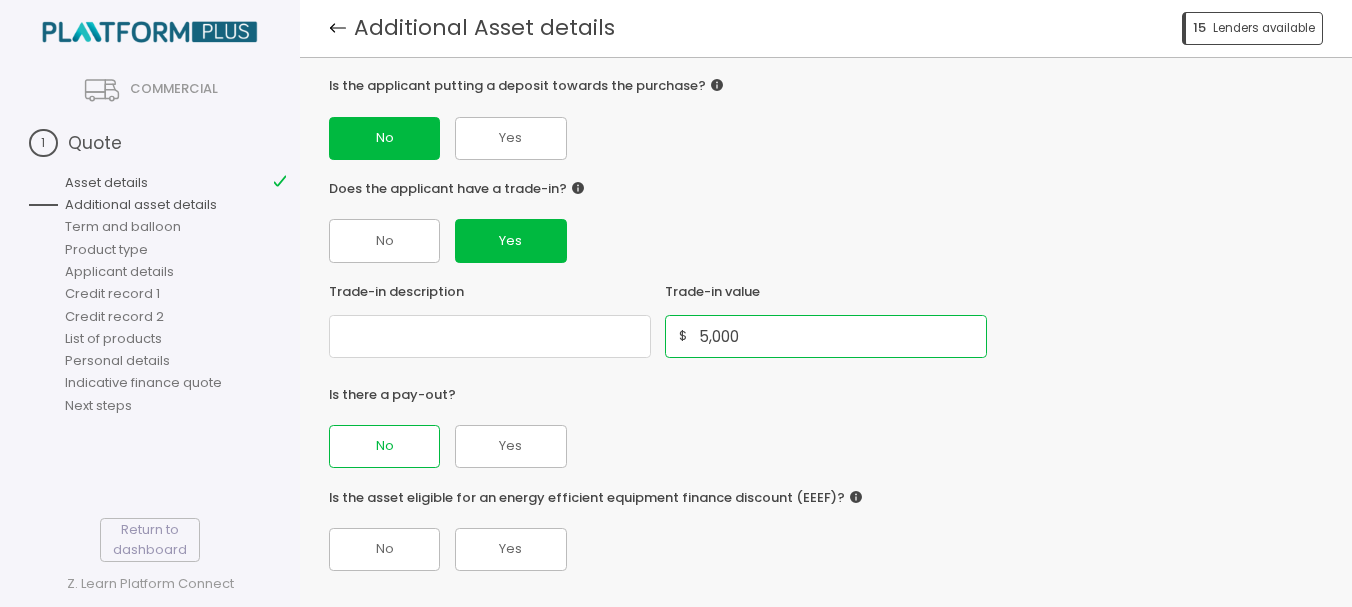 type on "5,000" 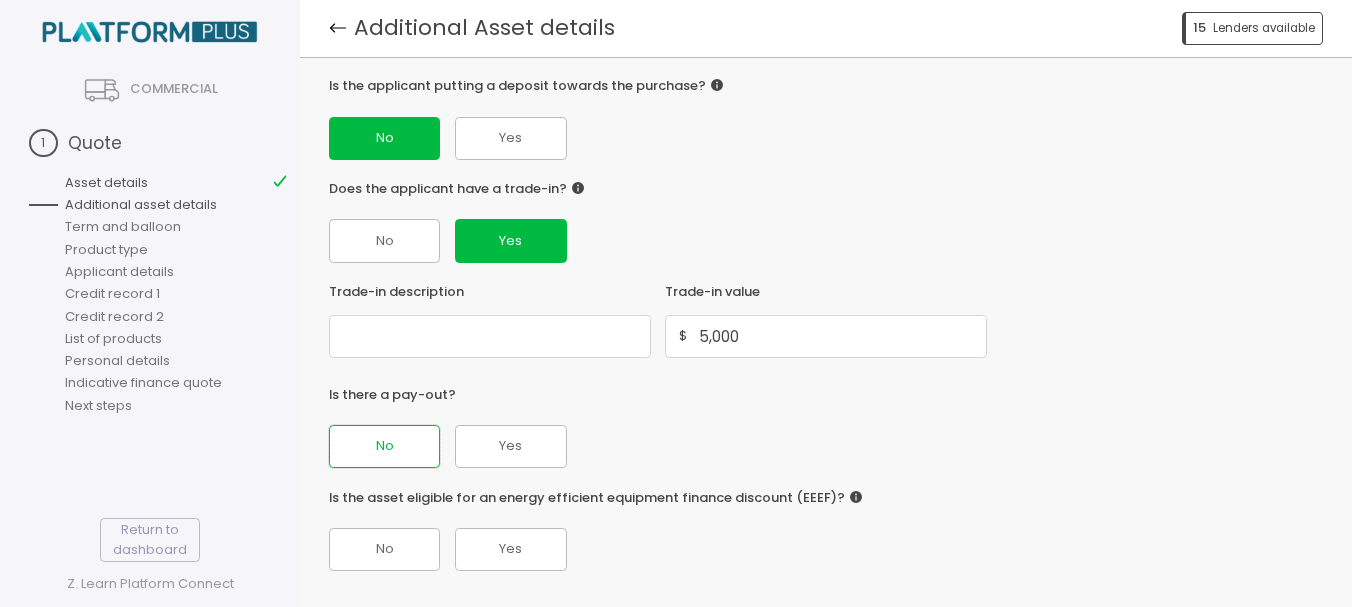 click on "No" at bounding box center (385, 446) 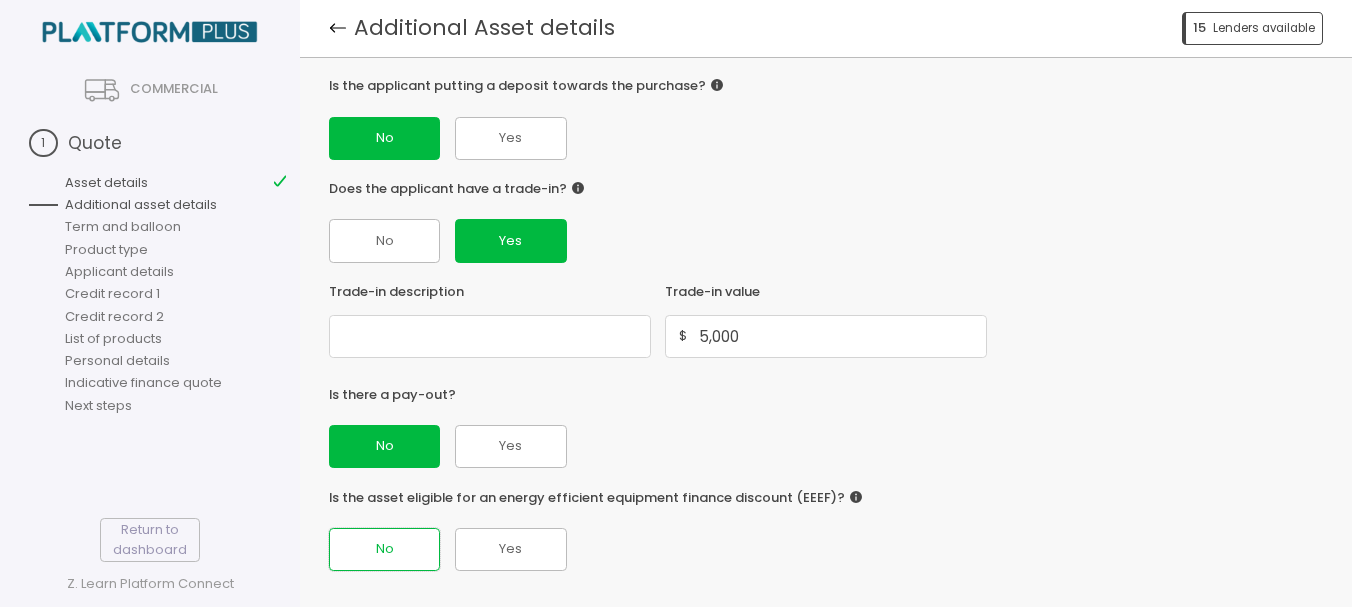 click on "No" at bounding box center (385, 138) 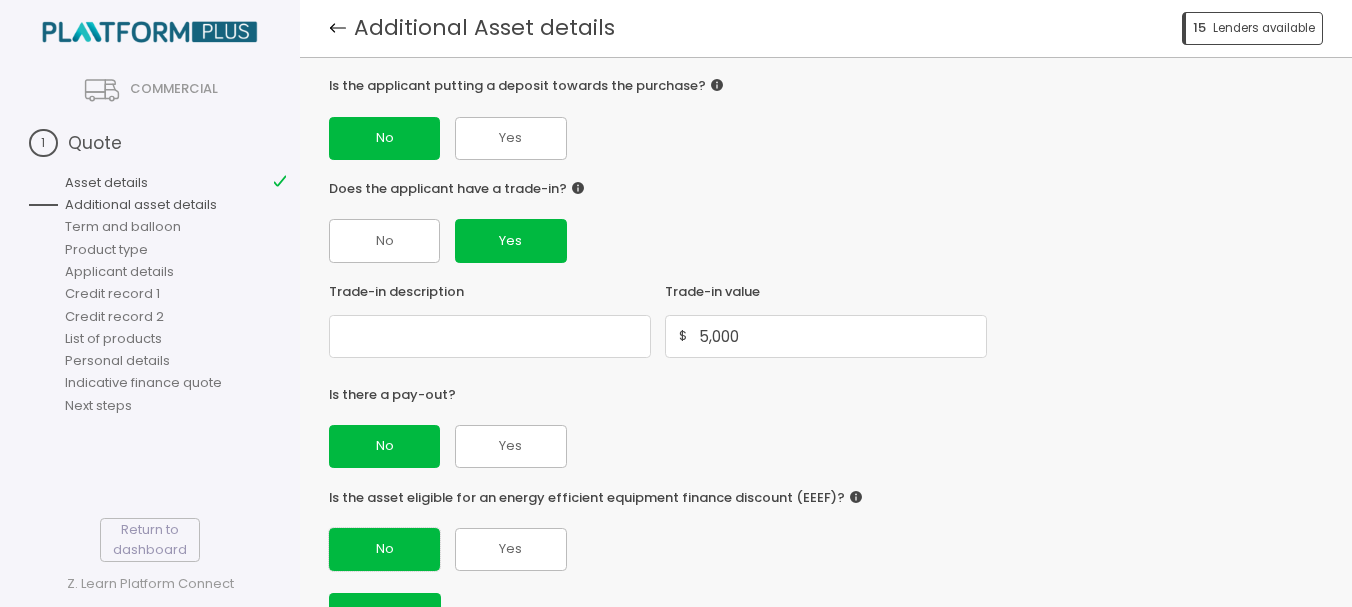 scroll, scrollTop: 66, scrollLeft: 0, axis: vertical 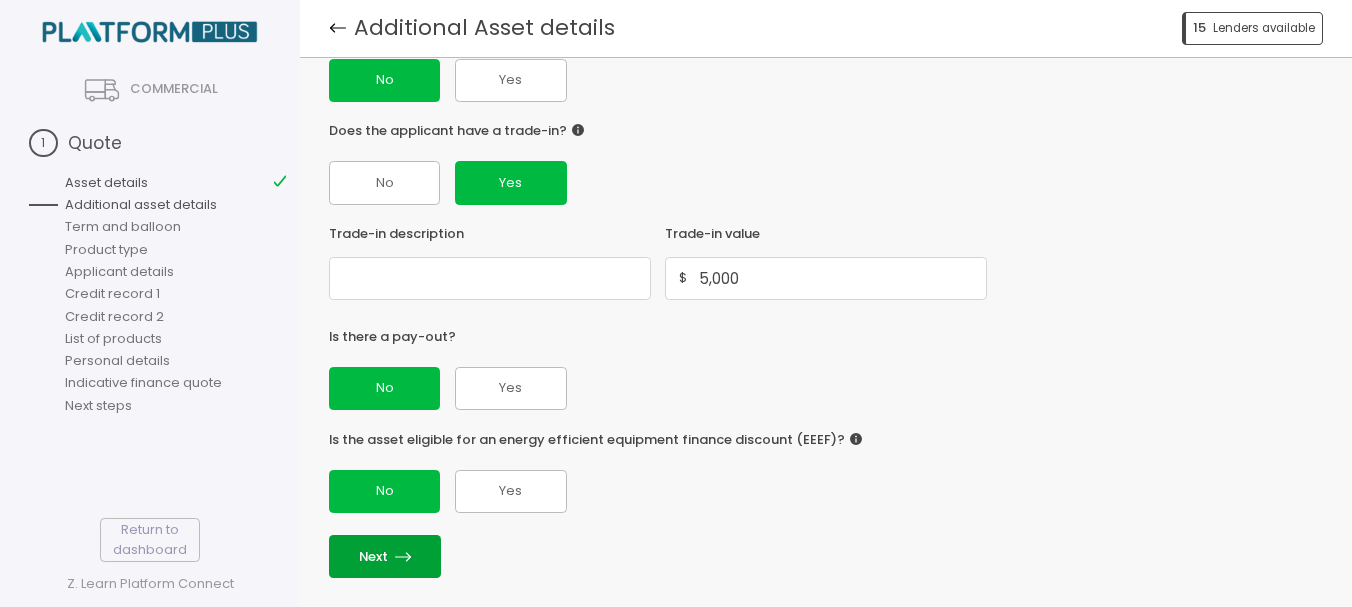 click on "Next" at bounding box center [385, 556] 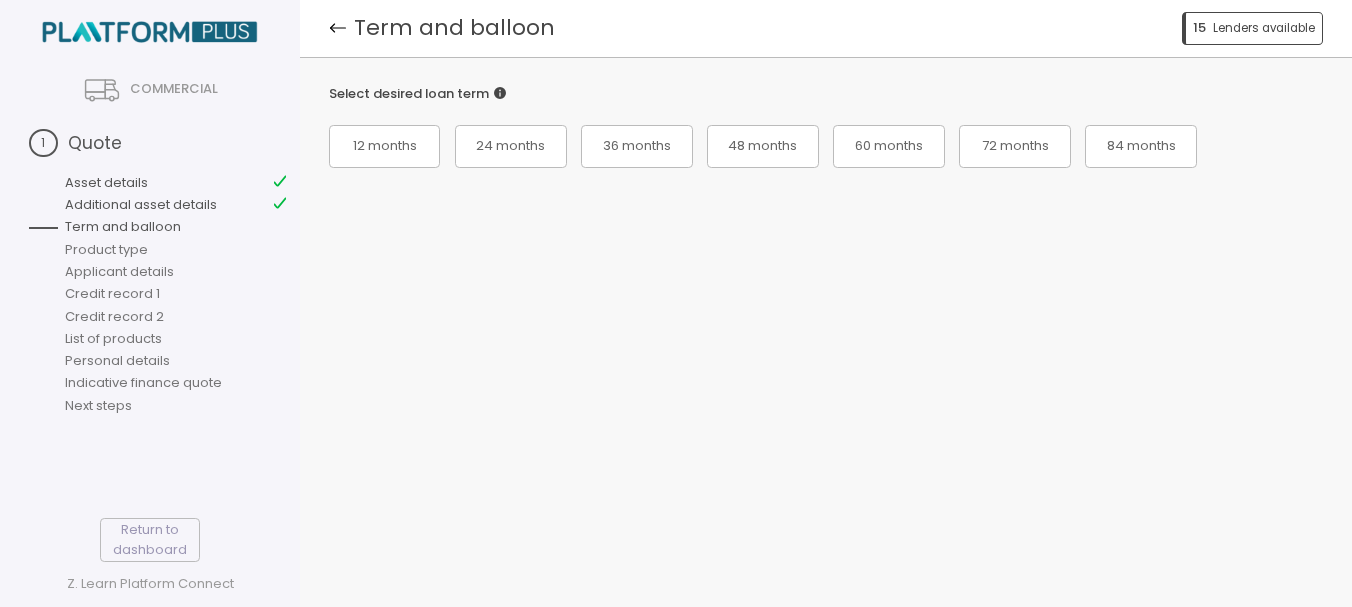 scroll, scrollTop: 0, scrollLeft: 0, axis: both 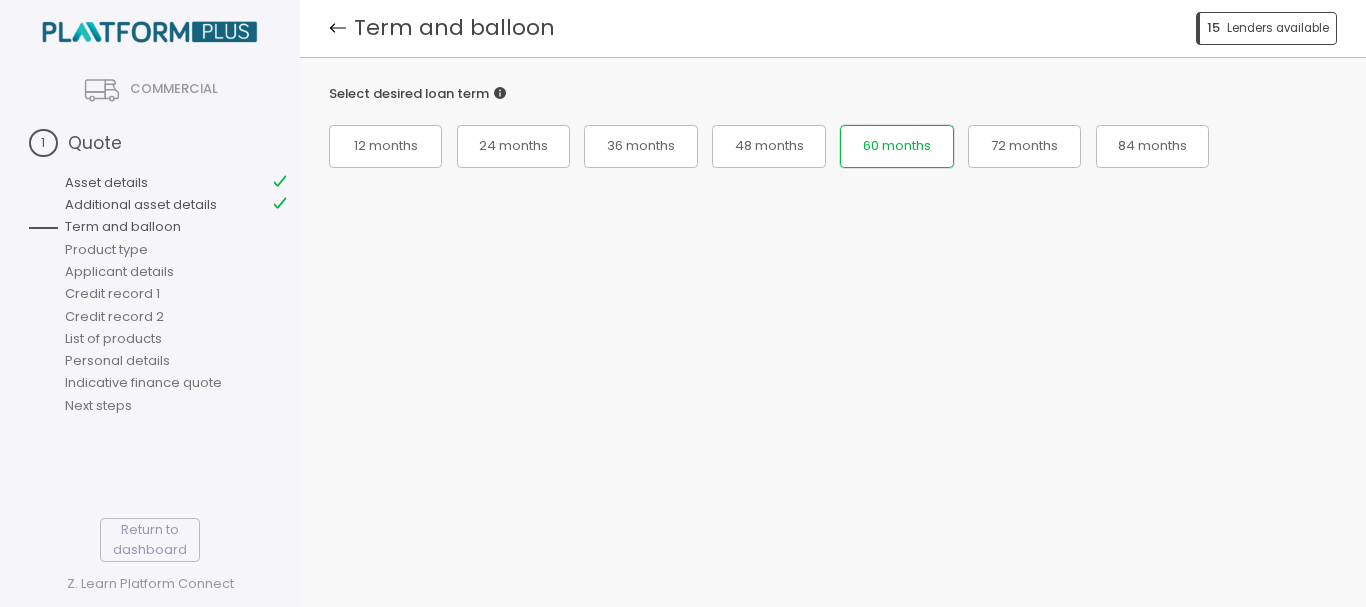 click on "60 months" at bounding box center (386, 146) 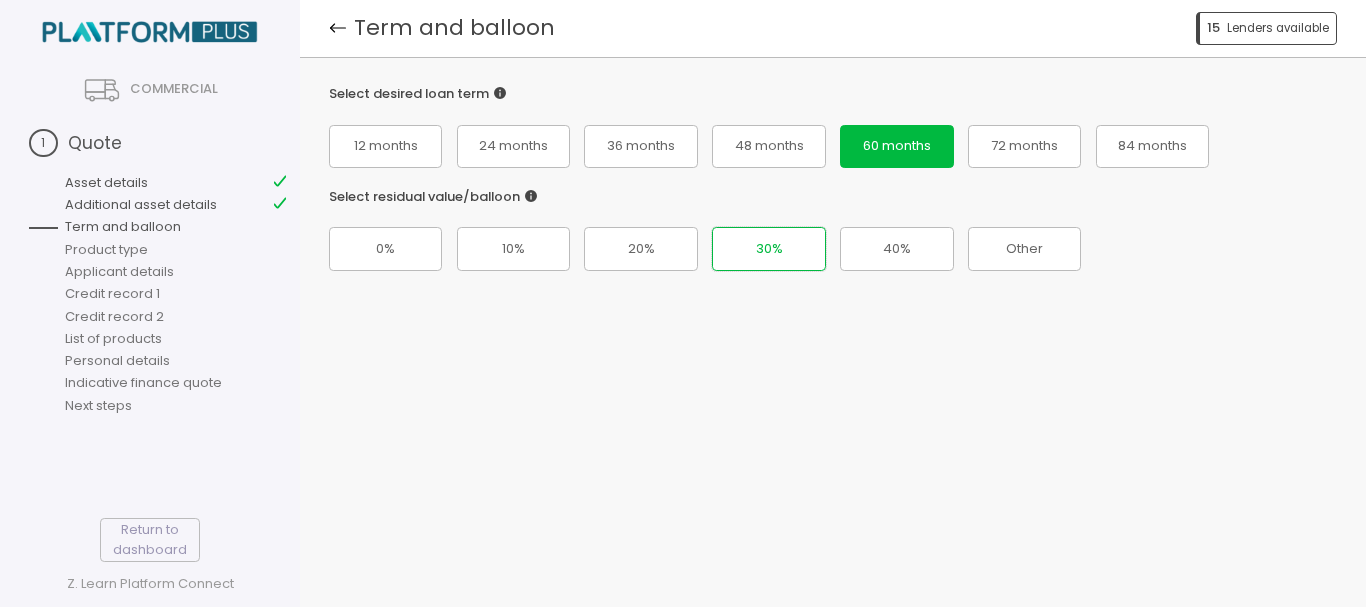 click on "30%" at bounding box center (385, 249) 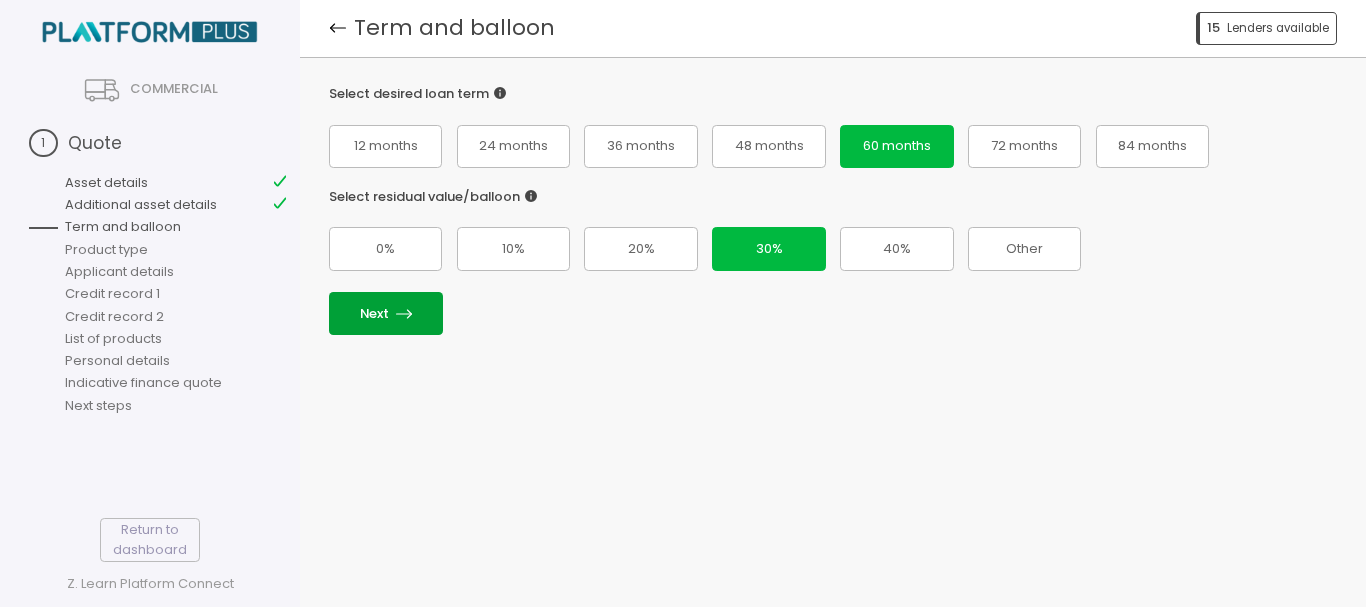 click on "Next" at bounding box center (386, 313) 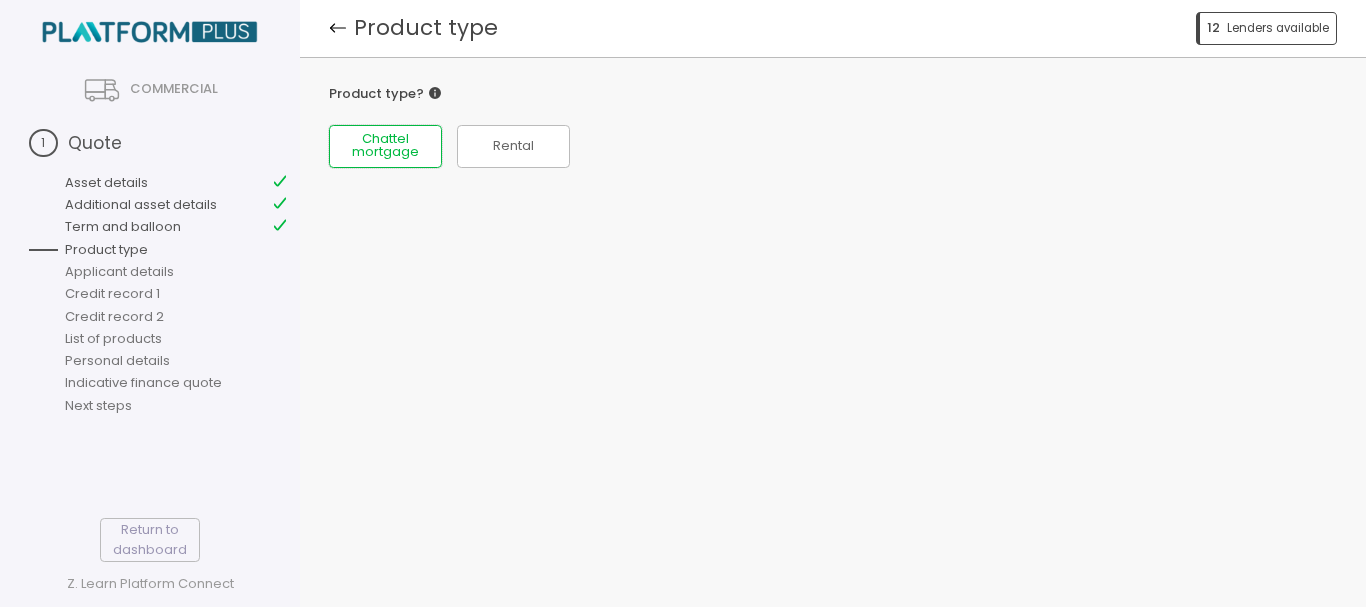 click on "Chattel mortgage" at bounding box center (385, 146) 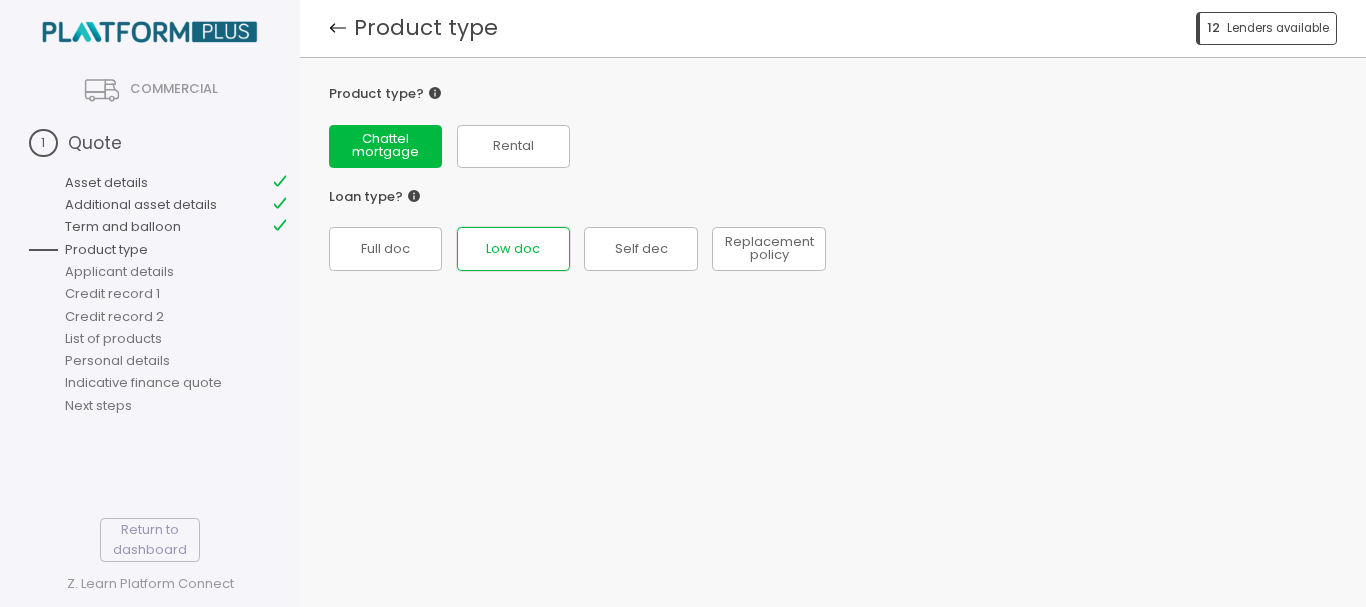 click on "Low doc" at bounding box center [385, 249] 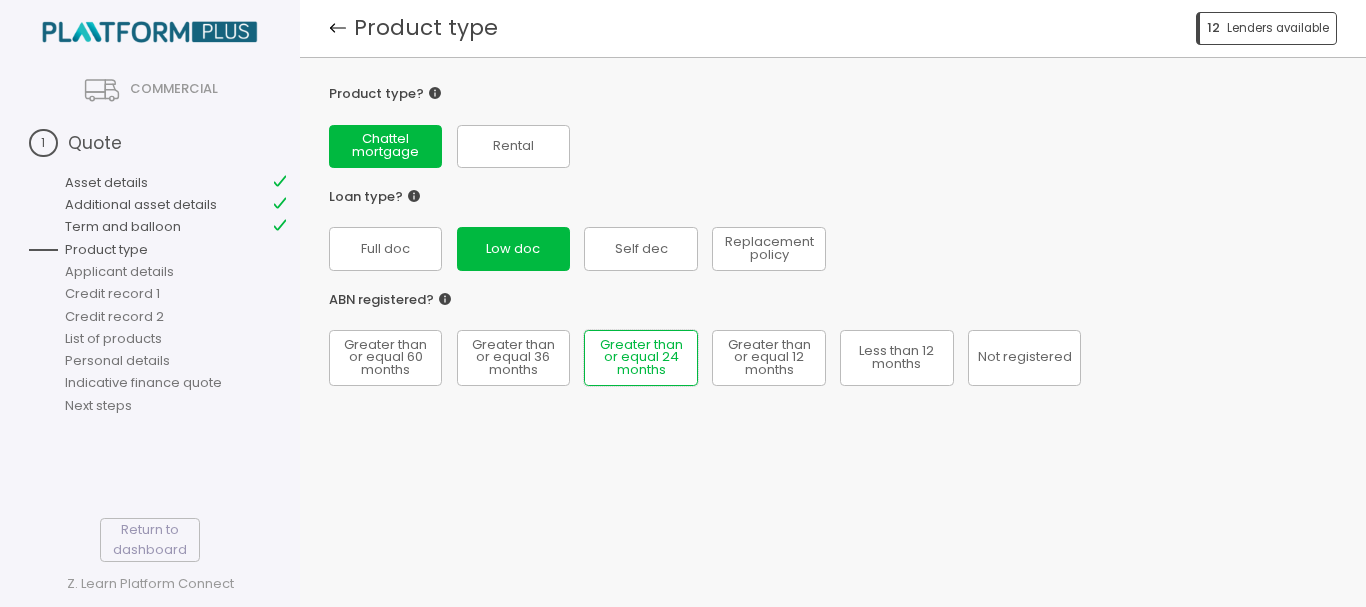 click on "Greater than or equal 24 months" at bounding box center [385, 249] 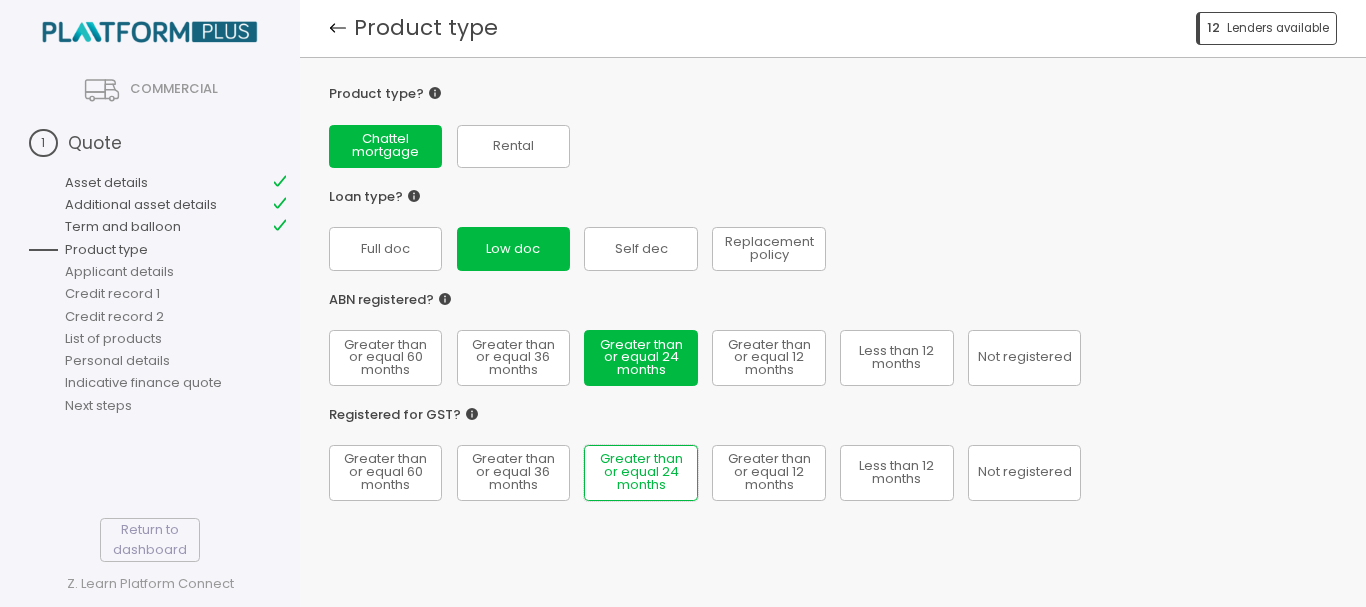 click on "Greater than or equal 24 months" at bounding box center (385, 249) 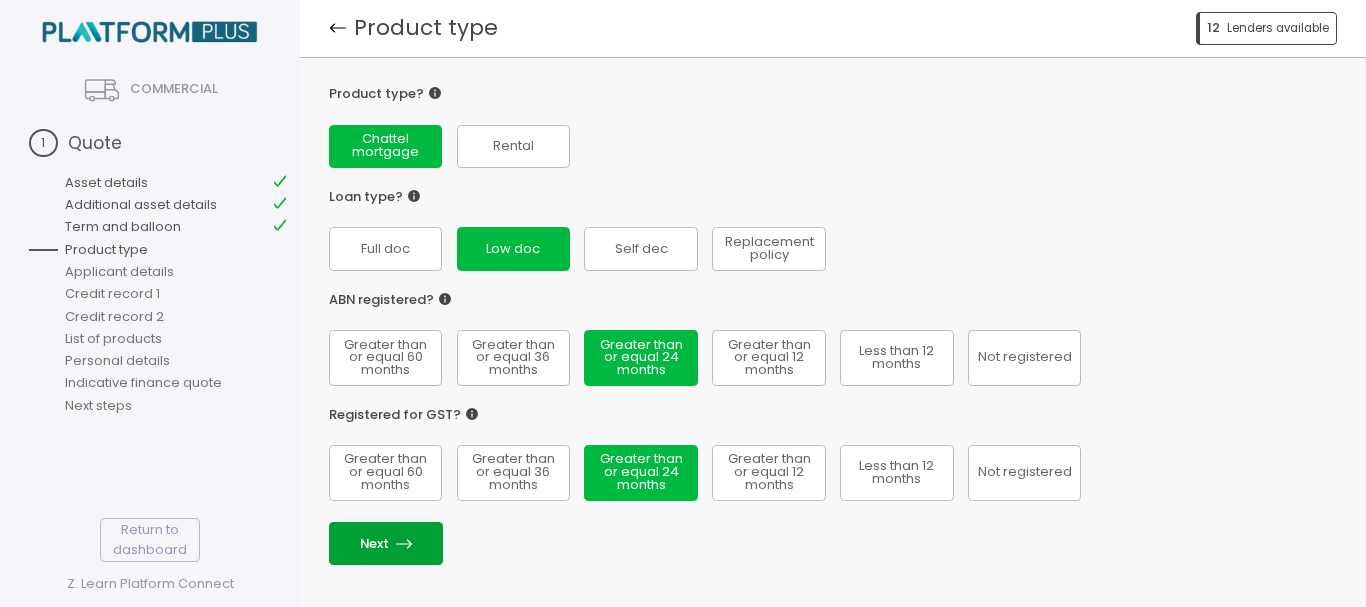 click on "Next" at bounding box center (386, 543) 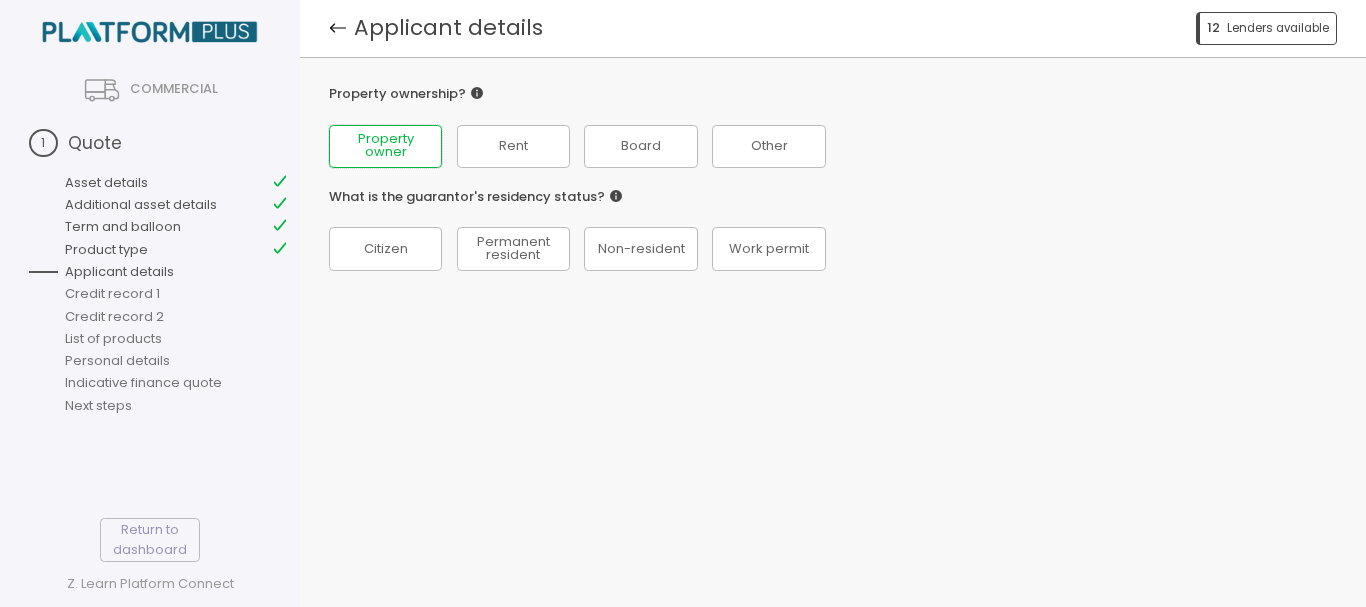 click on "Property owner" at bounding box center (385, 146) 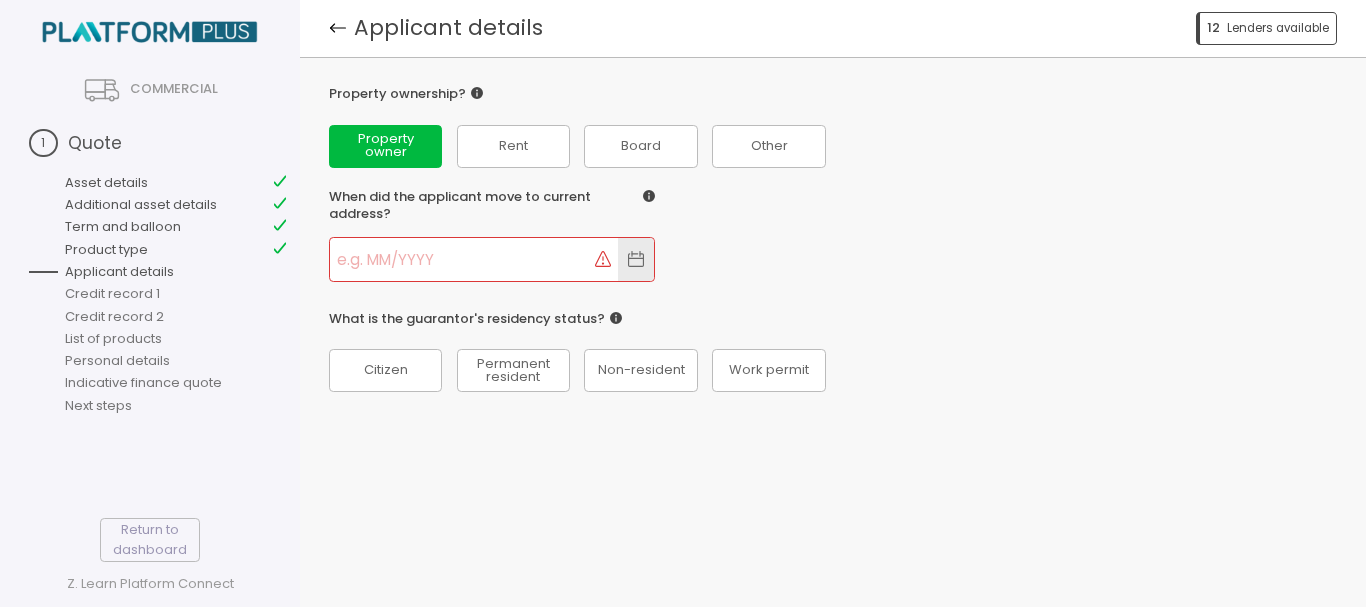 click at bounding box center (462, 259) 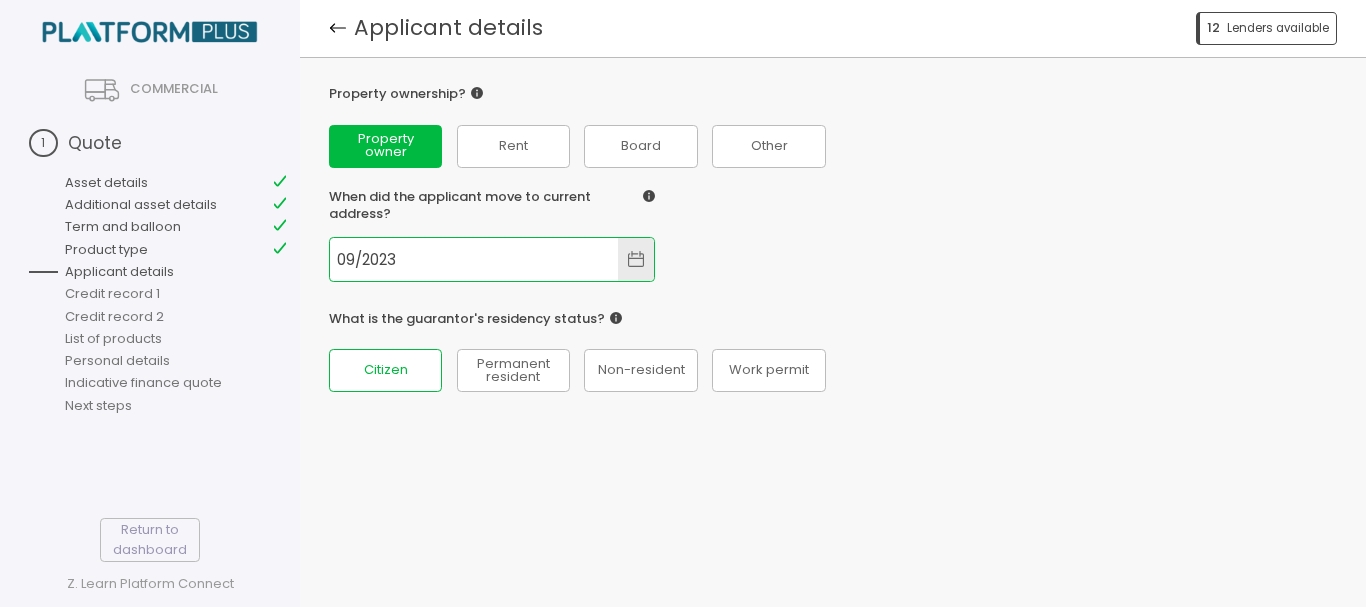 type on "09/2023" 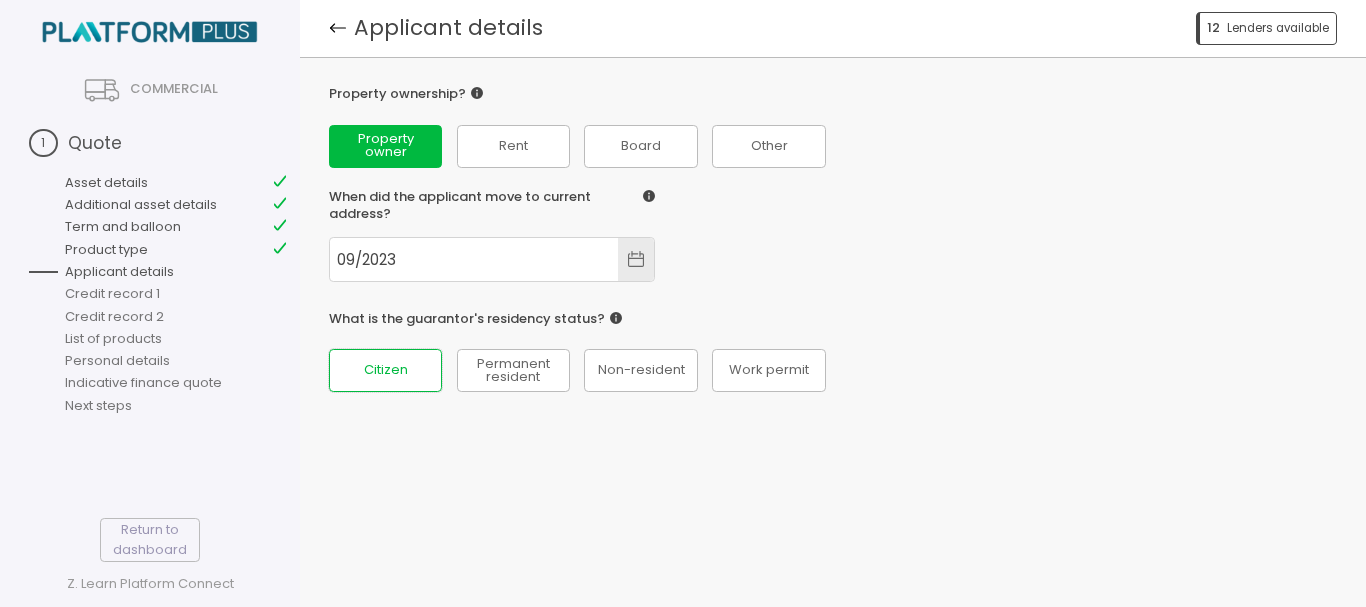 click on "Citizen" at bounding box center [386, 370] 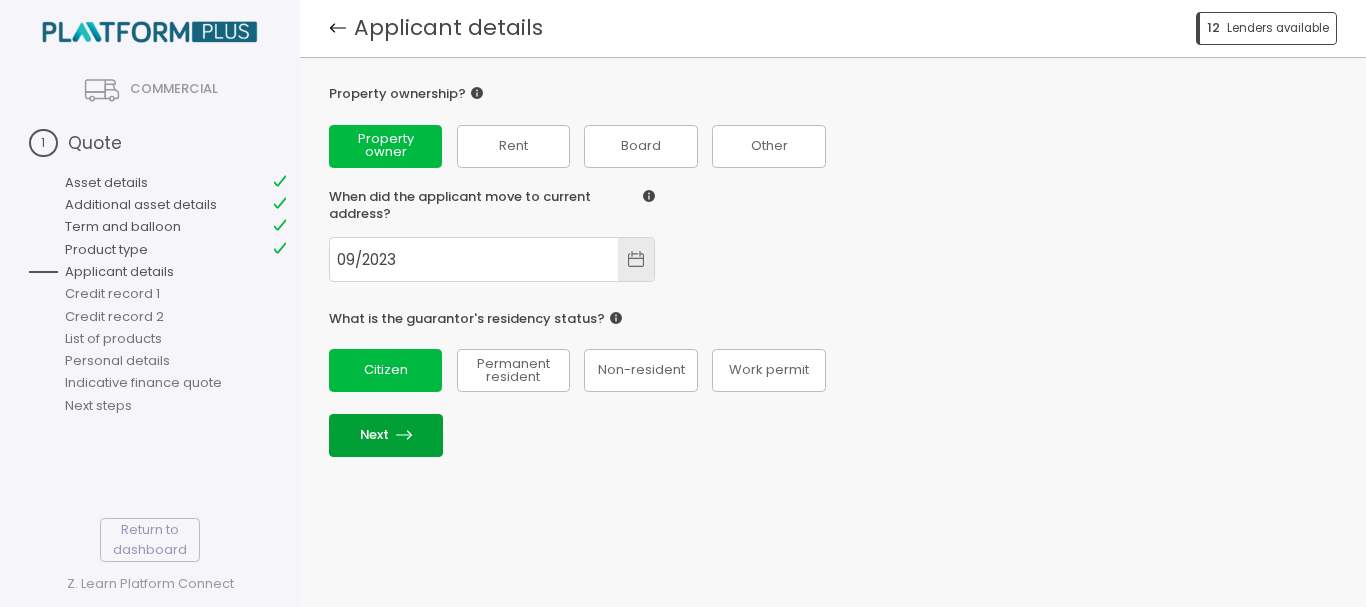 click on "Next" at bounding box center (386, 435) 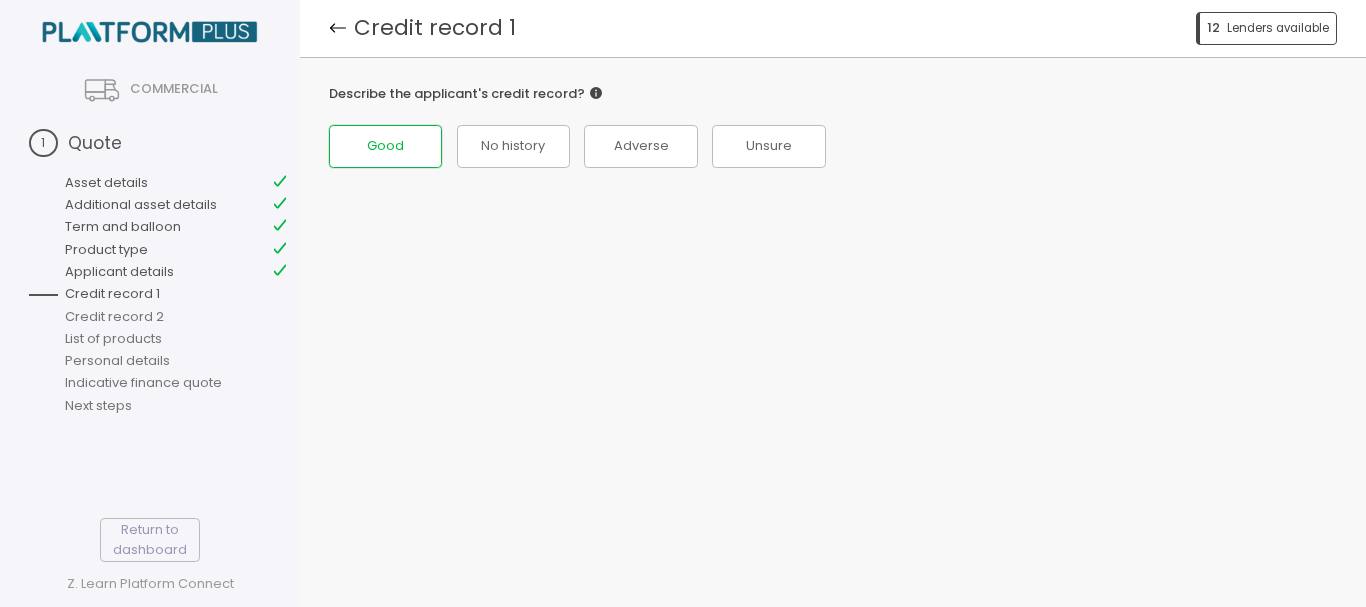 click on "Good" at bounding box center [385, 146] 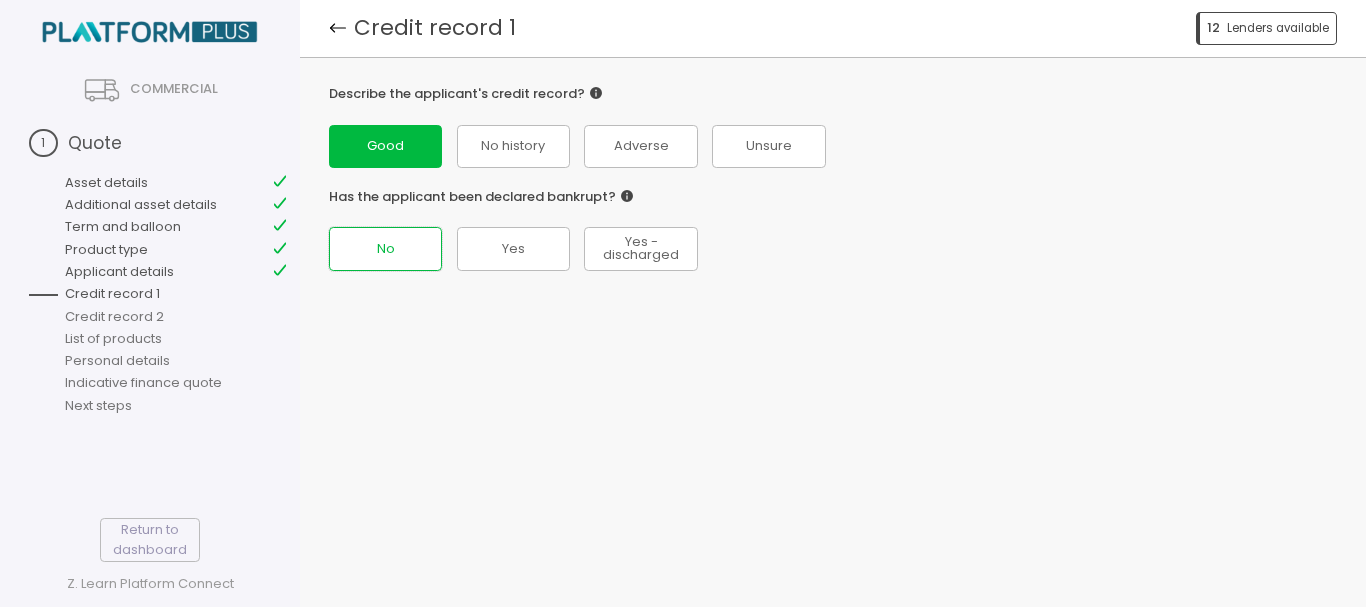click on "No" at bounding box center (385, 146) 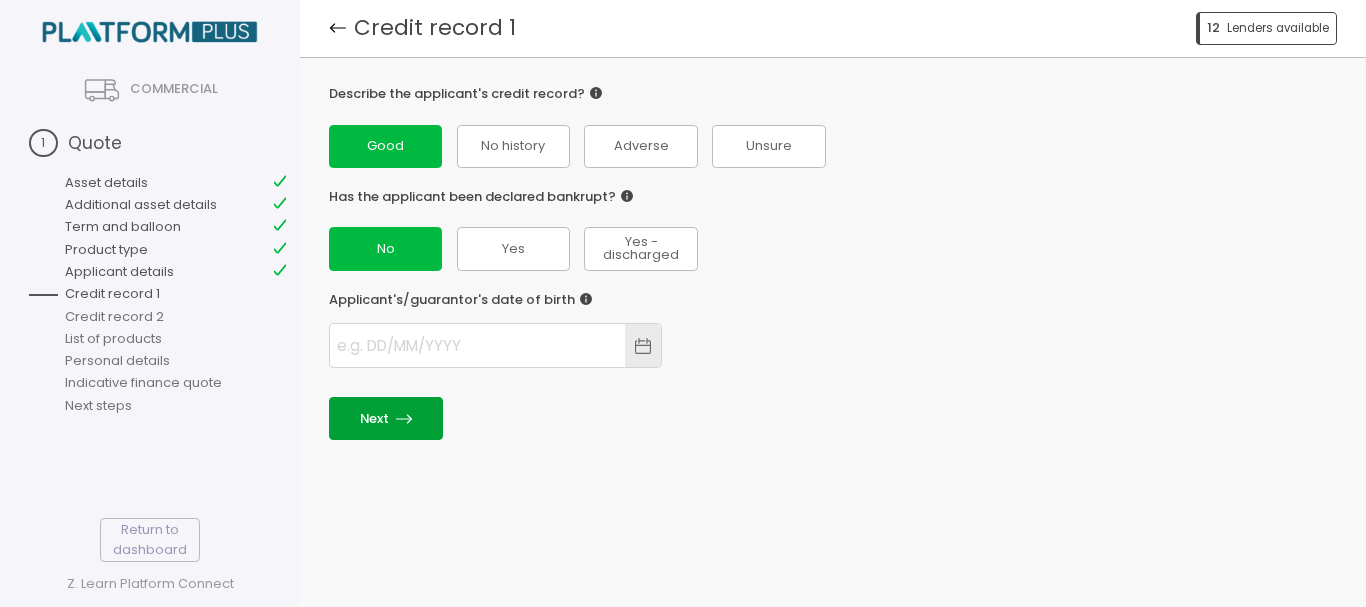 click on "Next" at bounding box center [386, 418] 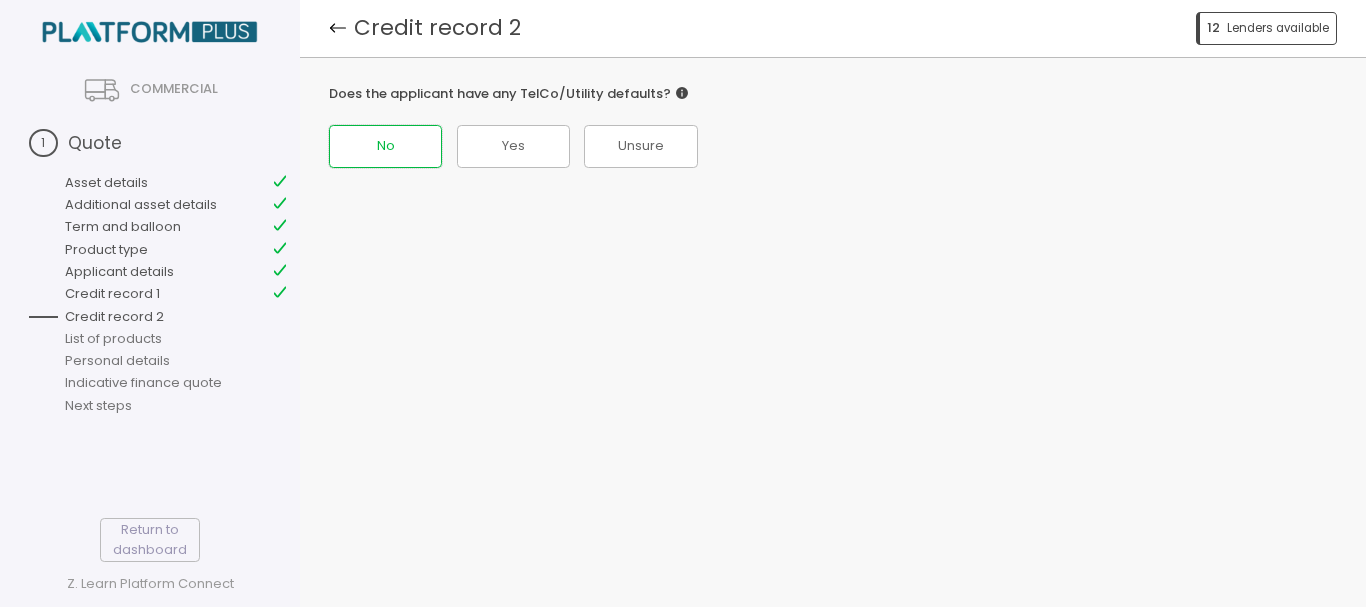 click on "No" at bounding box center [385, 146] 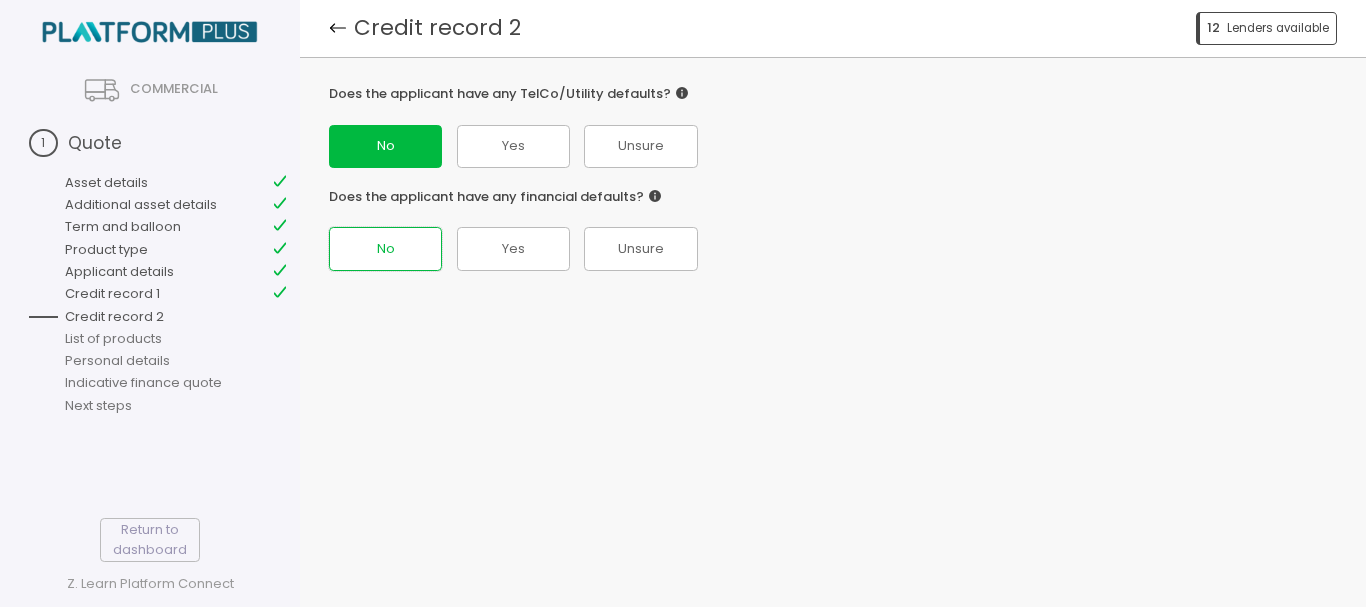 click on "No" at bounding box center [385, 248] 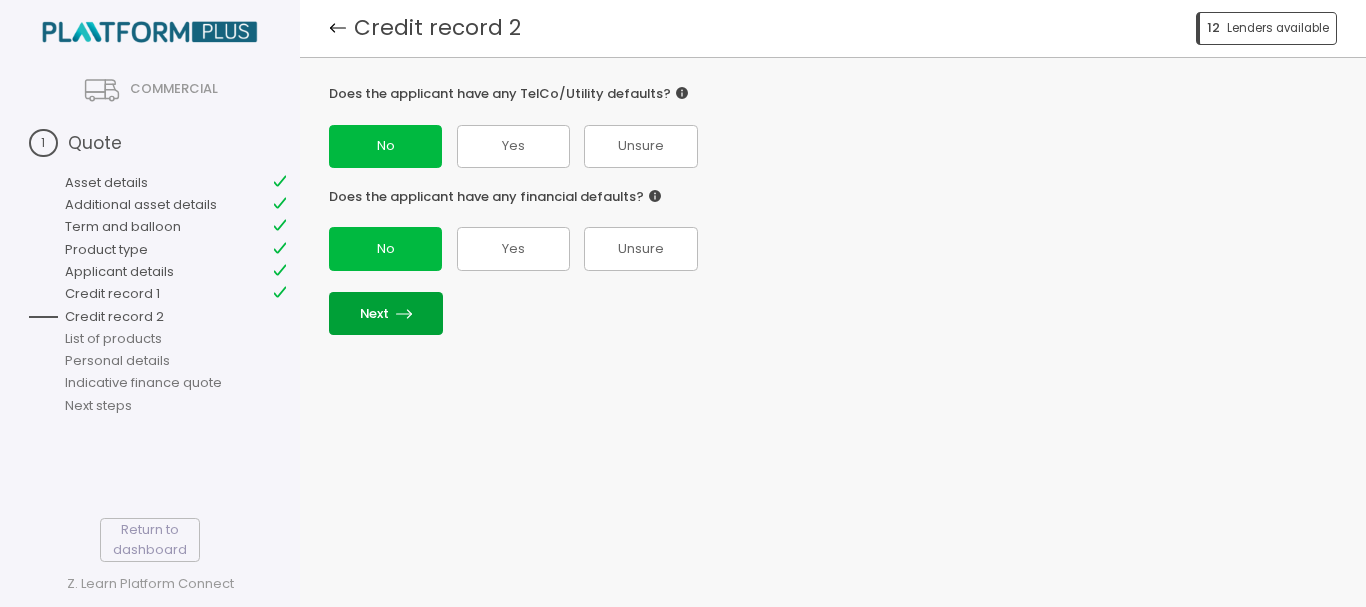 click on "Next" at bounding box center [386, 313] 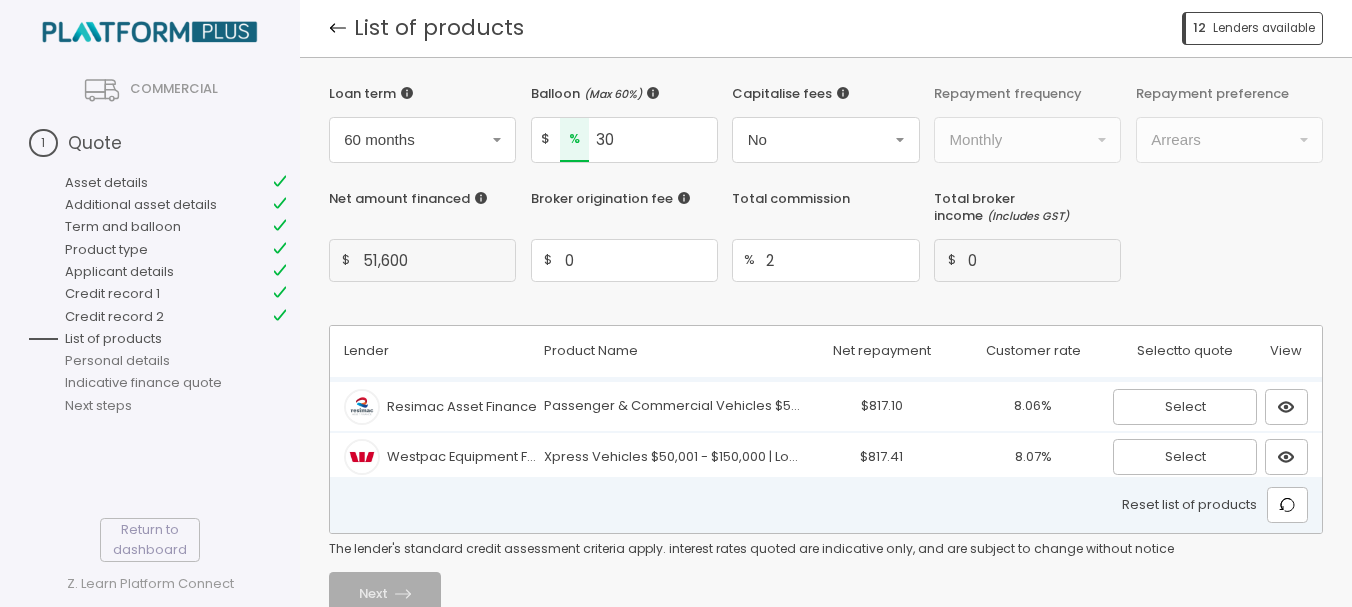 scroll, scrollTop: 0, scrollLeft: 0, axis: both 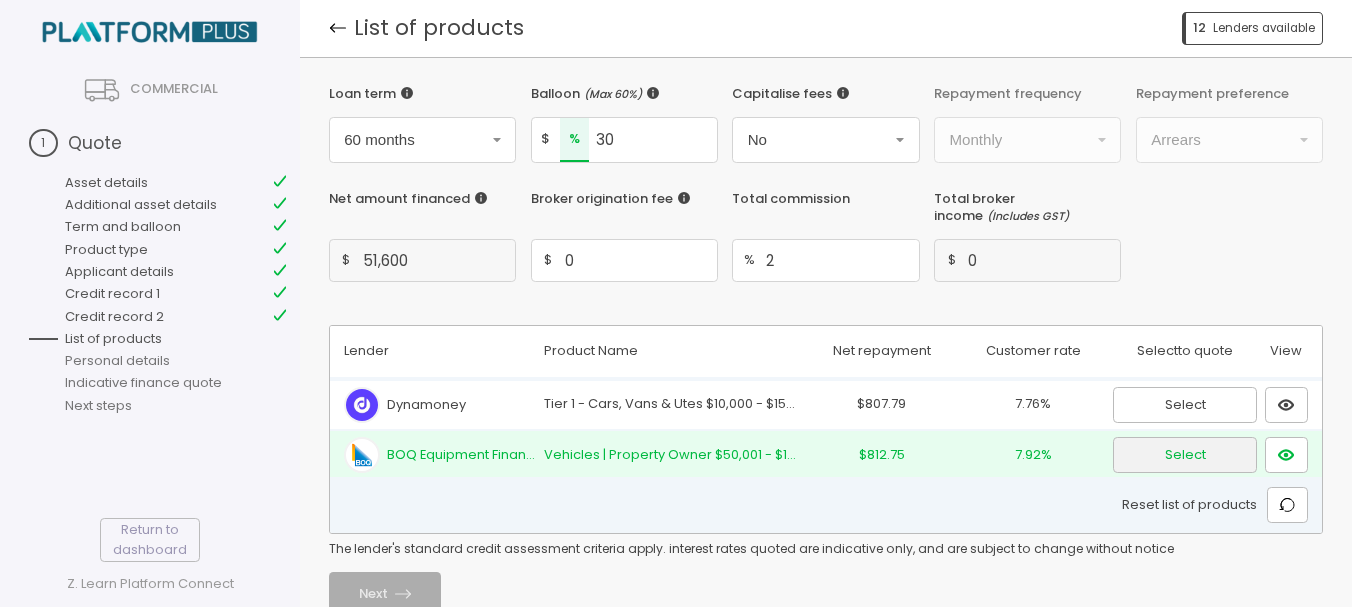 click on "Select" at bounding box center (1185, 405) 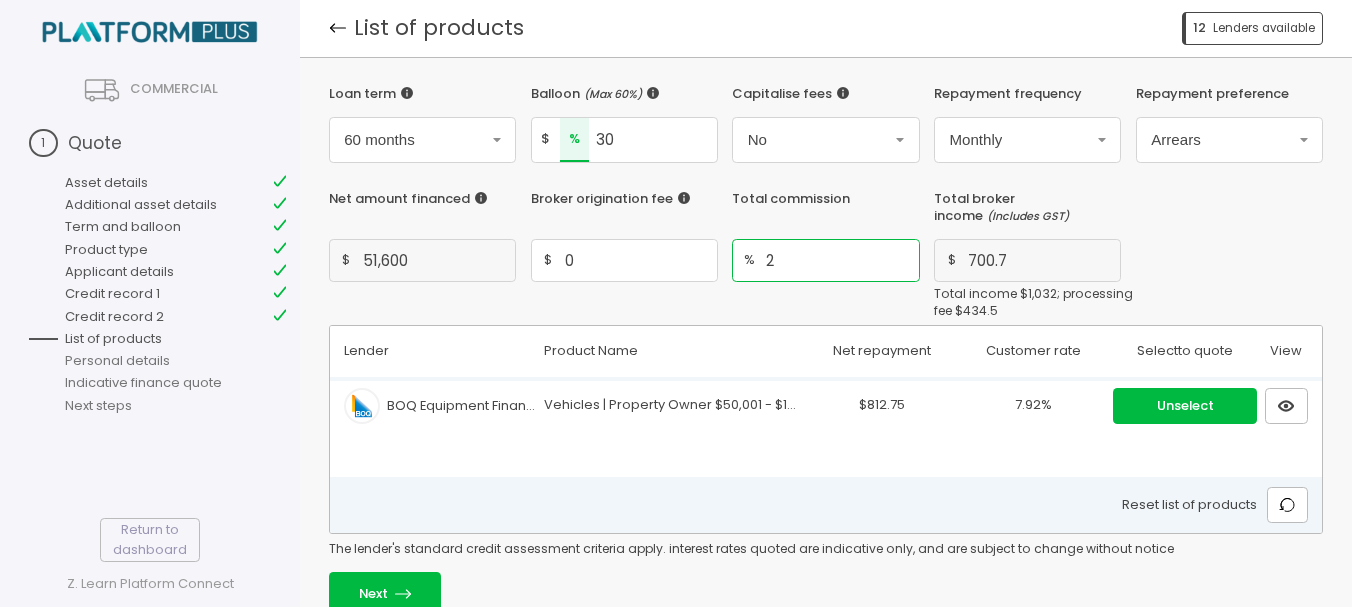 click on "2" at bounding box center [653, 139] 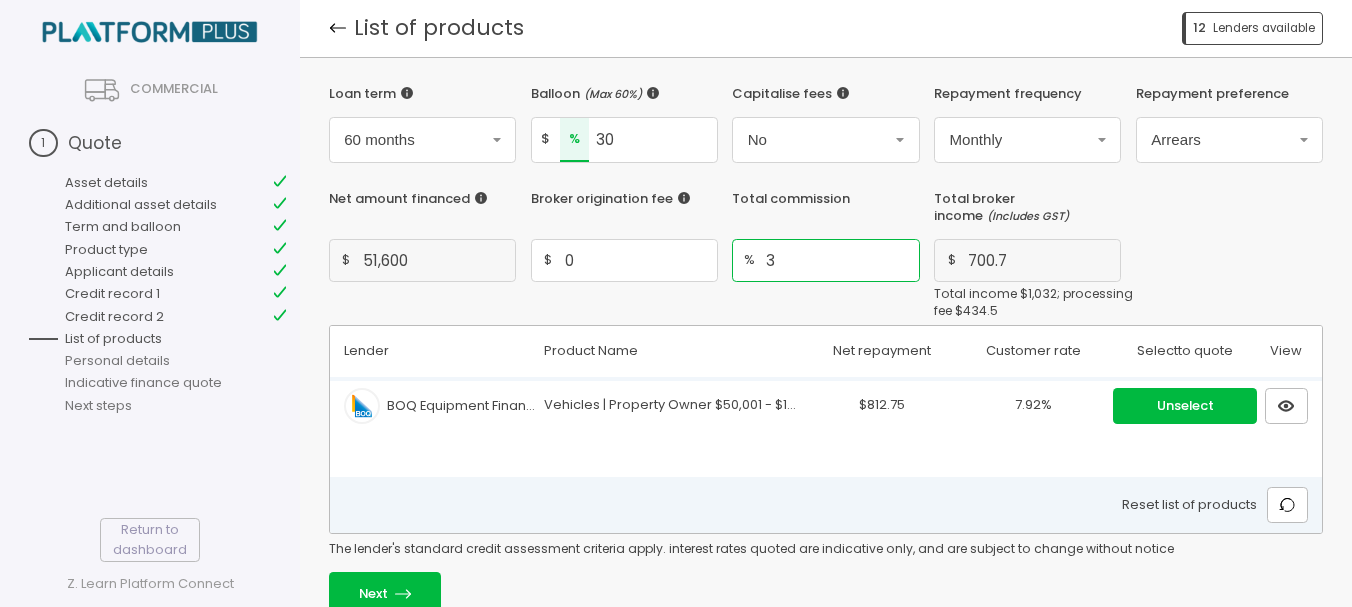 type on "3" 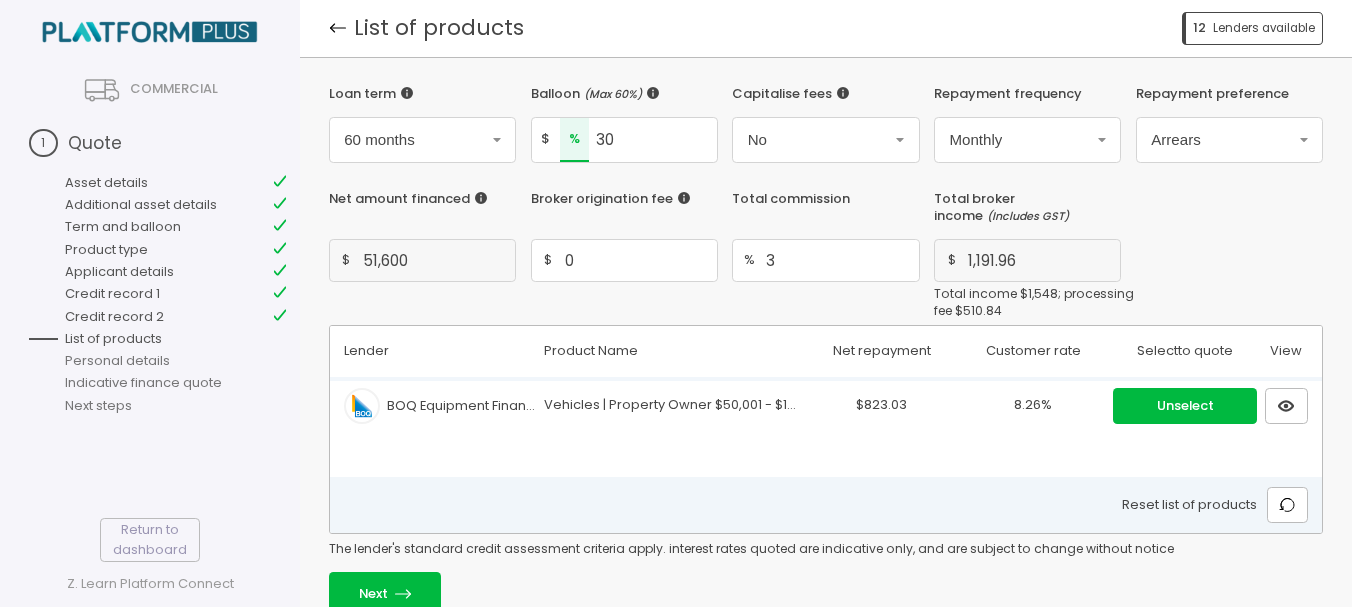 click on "Loan term 60 months Balloon ( Max 60% ) $ % 30 Capitalise fees No Repayment frequency Monthly Repayment preference Arrears Net amount financed $ 51,600 Broker origination fee $ 0 Total commission % 3 Total broker income ( Includes GST ) $ 1,191.96 Total income $1,548; processing fee $510.84" at bounding box center [826, 184] 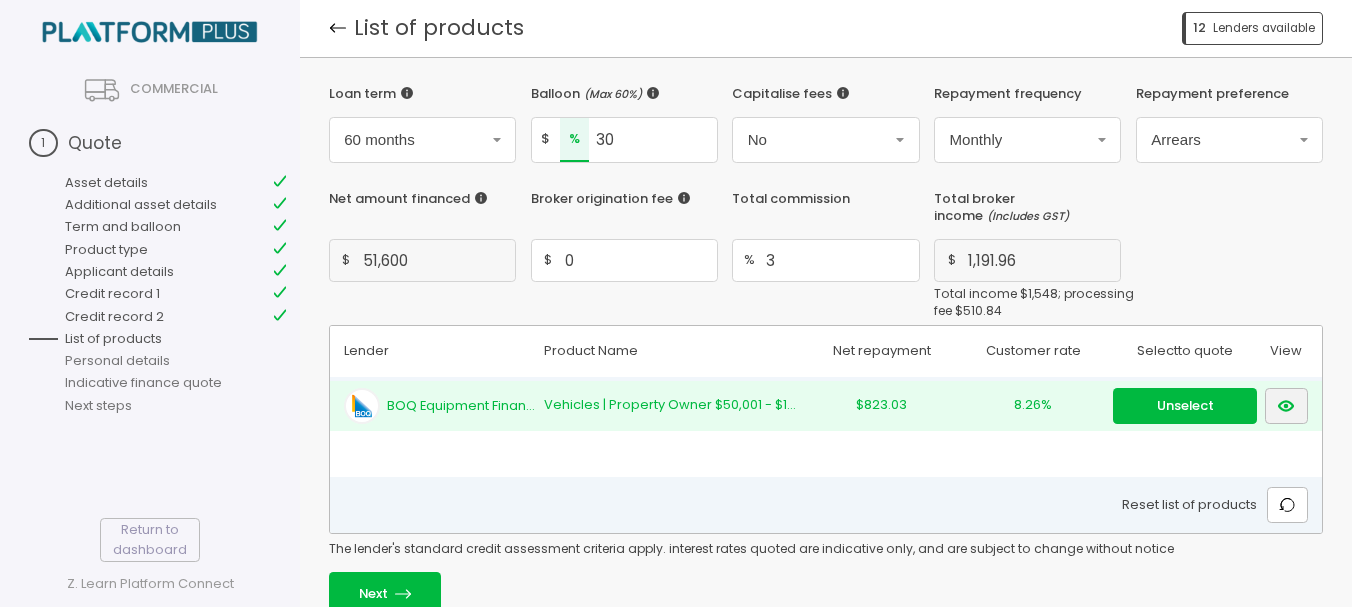 click at bounding box center [1286, 406] 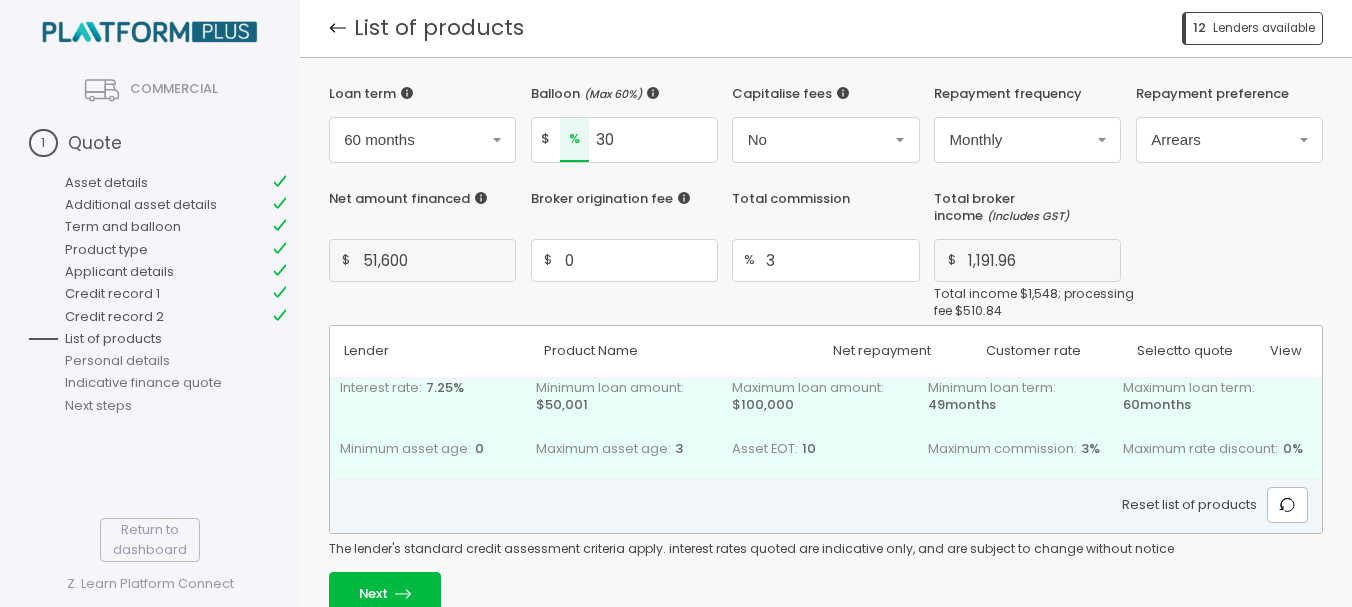 scroll, scrollTop: 0, scrollLeft: 0, axis: both 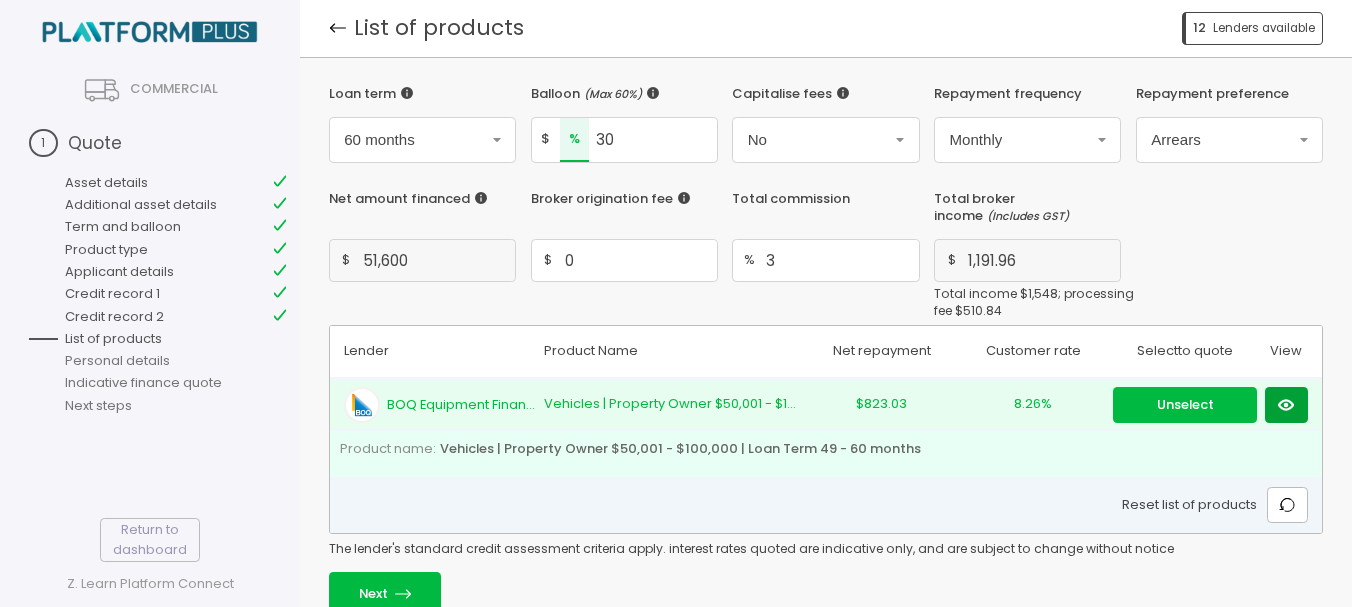 click at bounding box center (1185, 405) 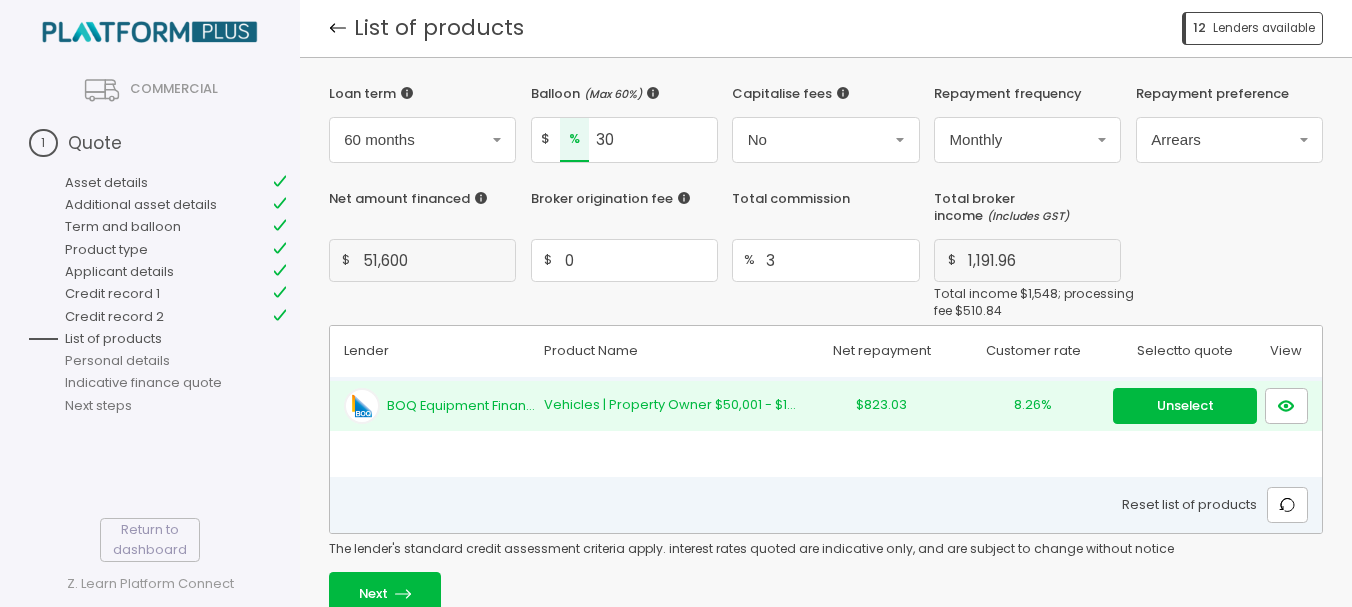 scroll, scrollTop: 37, scrollLeft: 0, axis: vertical 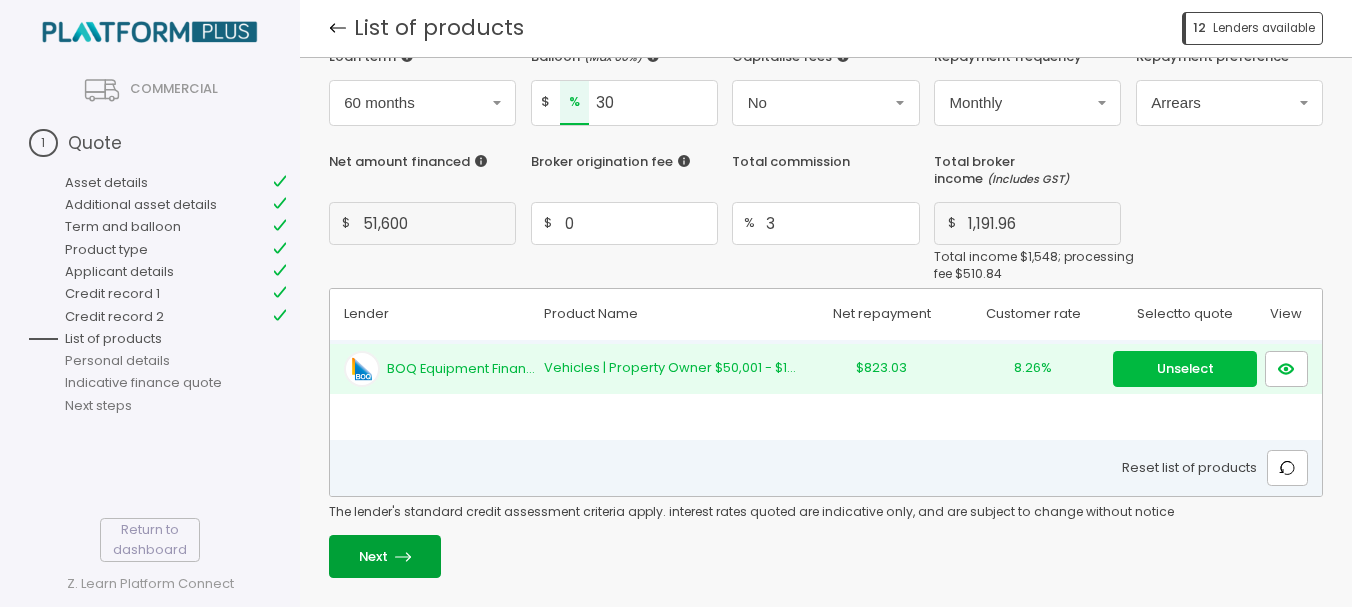 click on "Next" at bounding box center [385, 556] 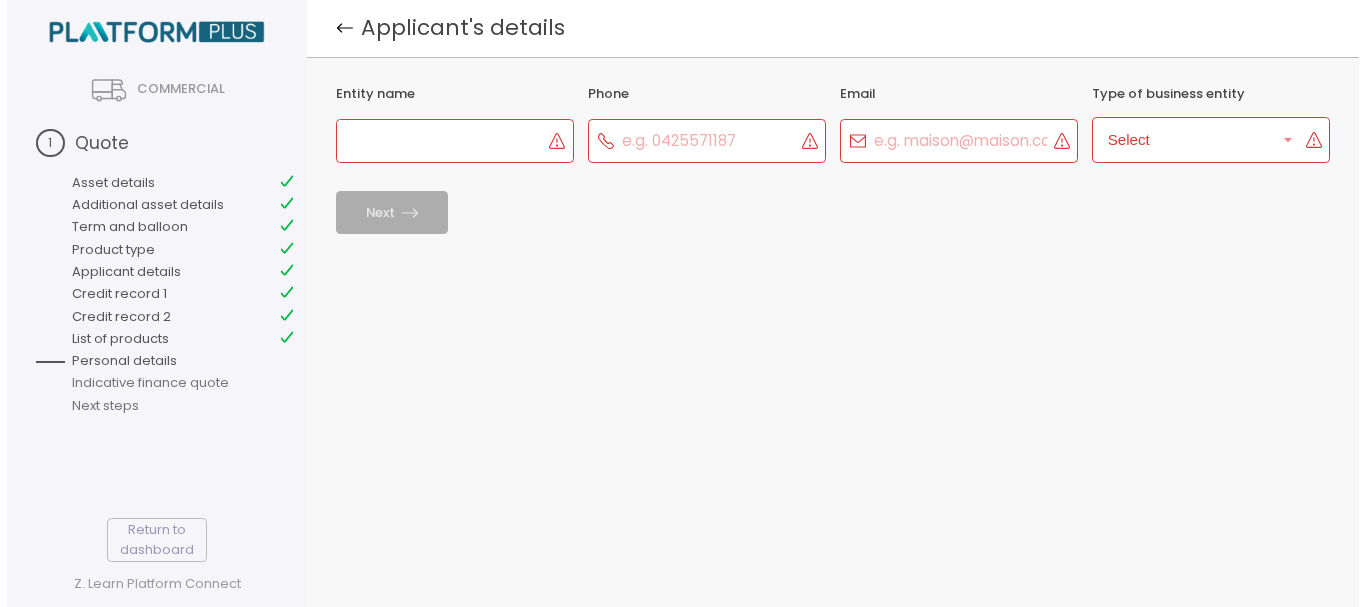 scroll, scrollTop: 0, scrollLeft: 0, axis: both 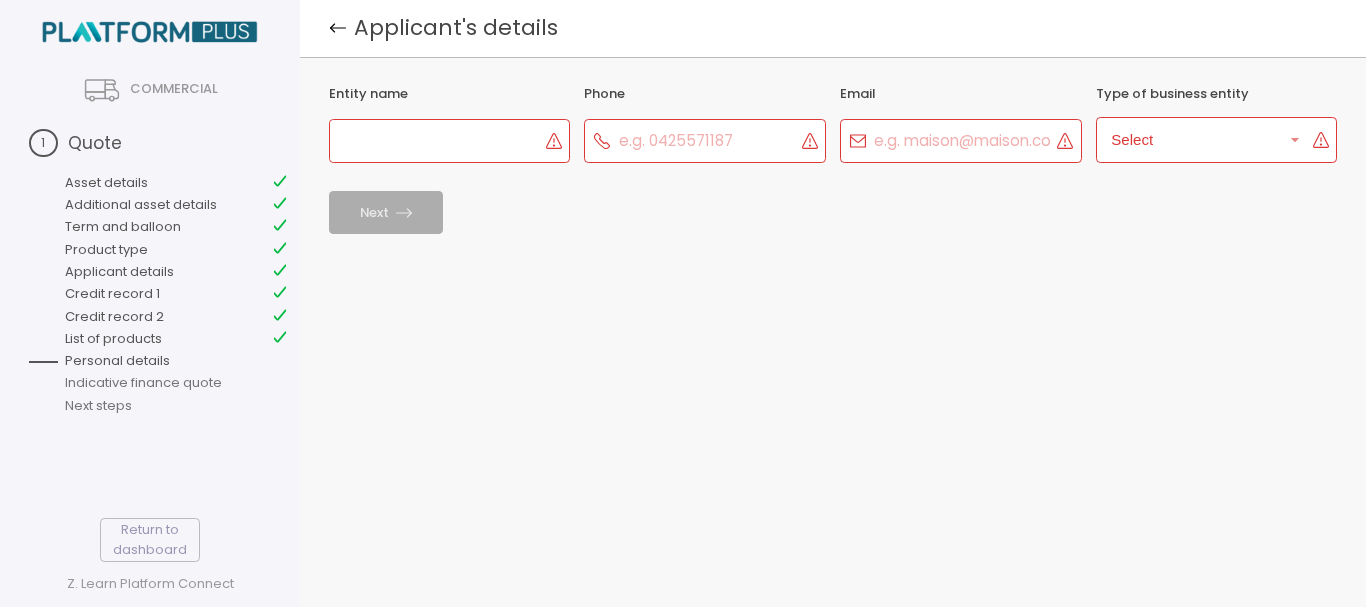 click at bounding box center (438, 140) 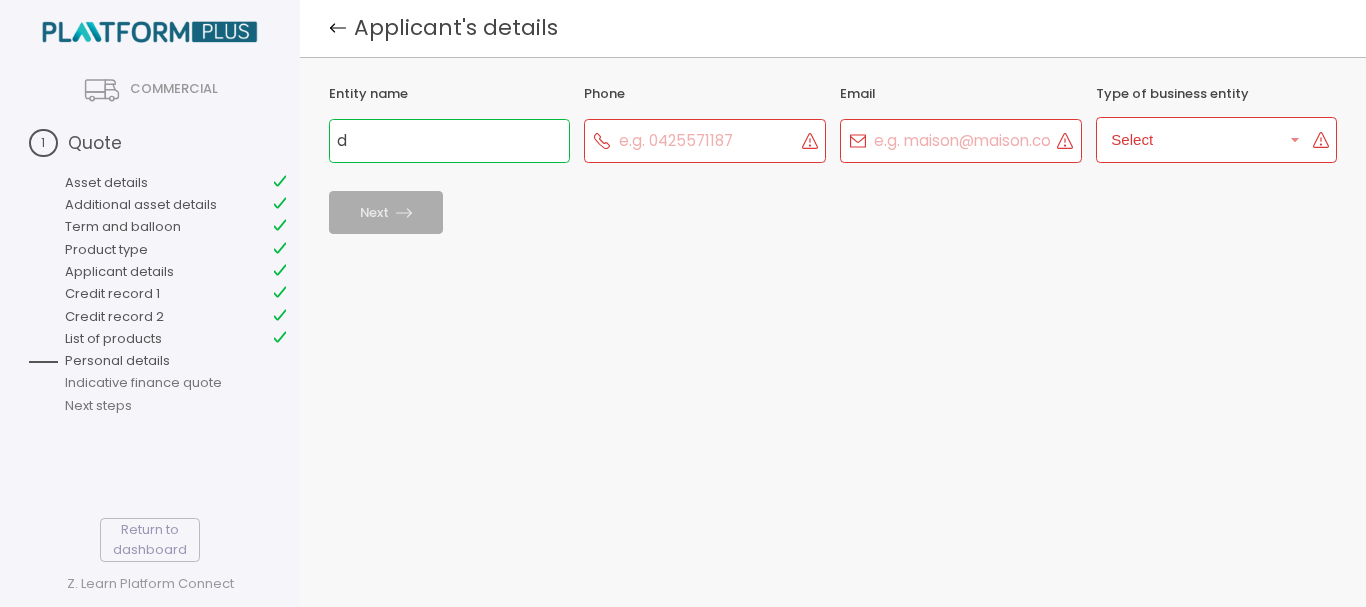 type on "d" 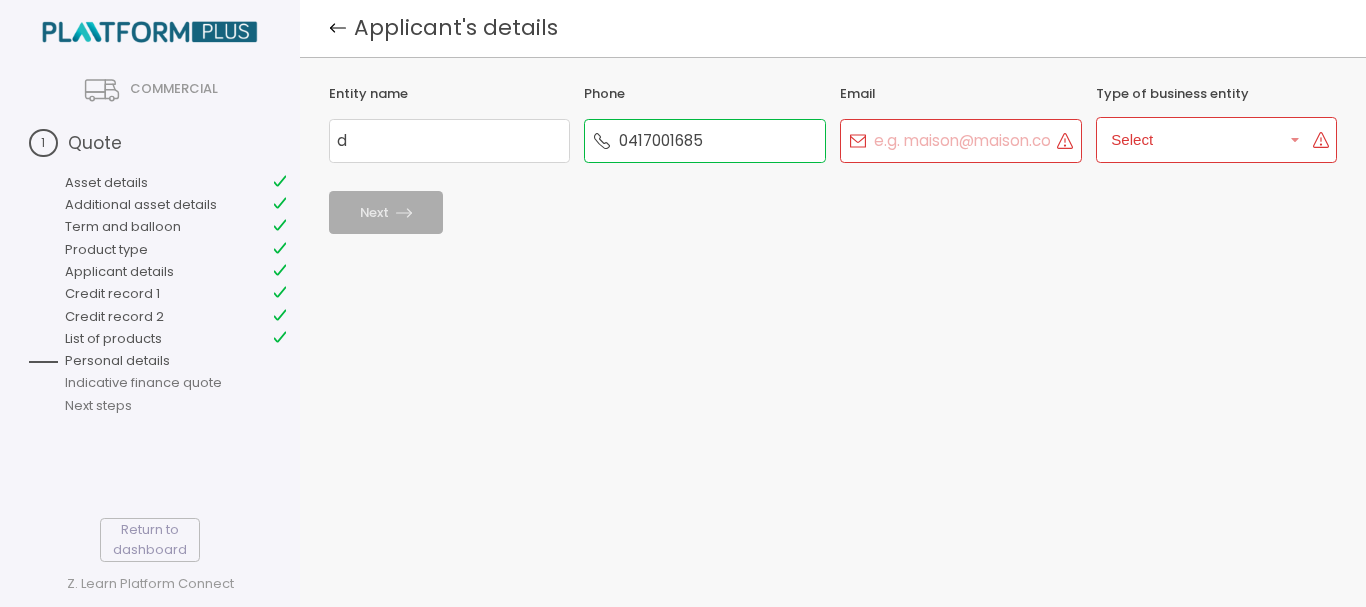 type on "0417001685" 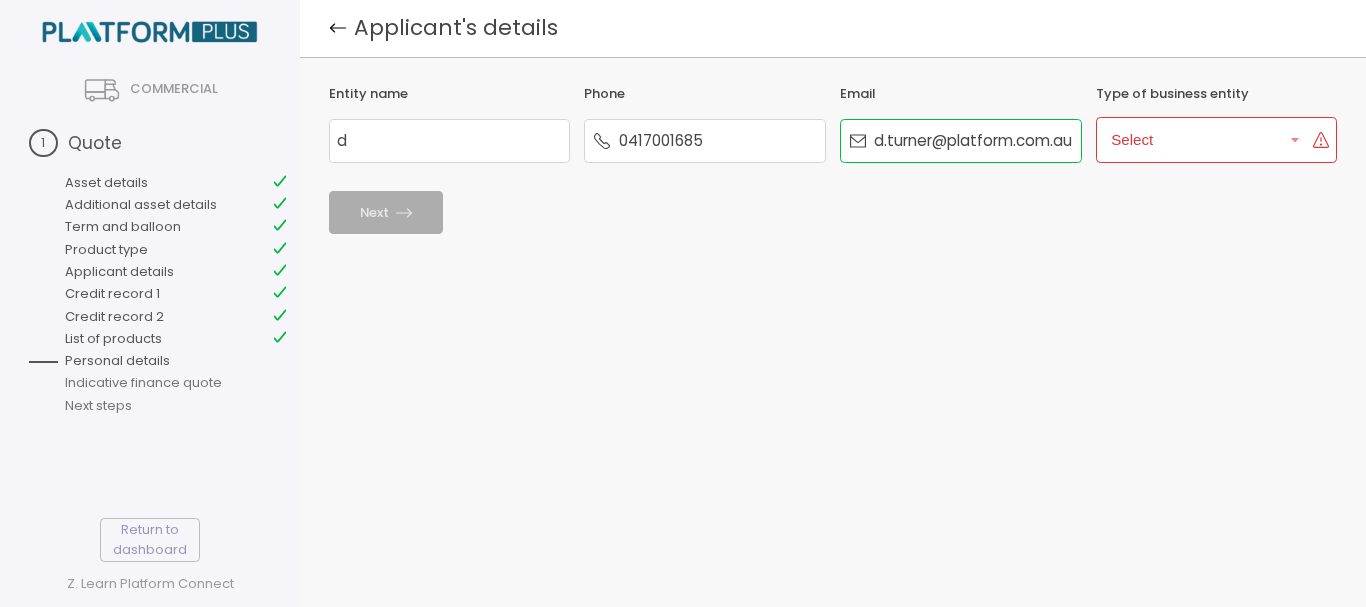 scroll, scrollTop: 0, scrollLeft: 1, axis: horizontal 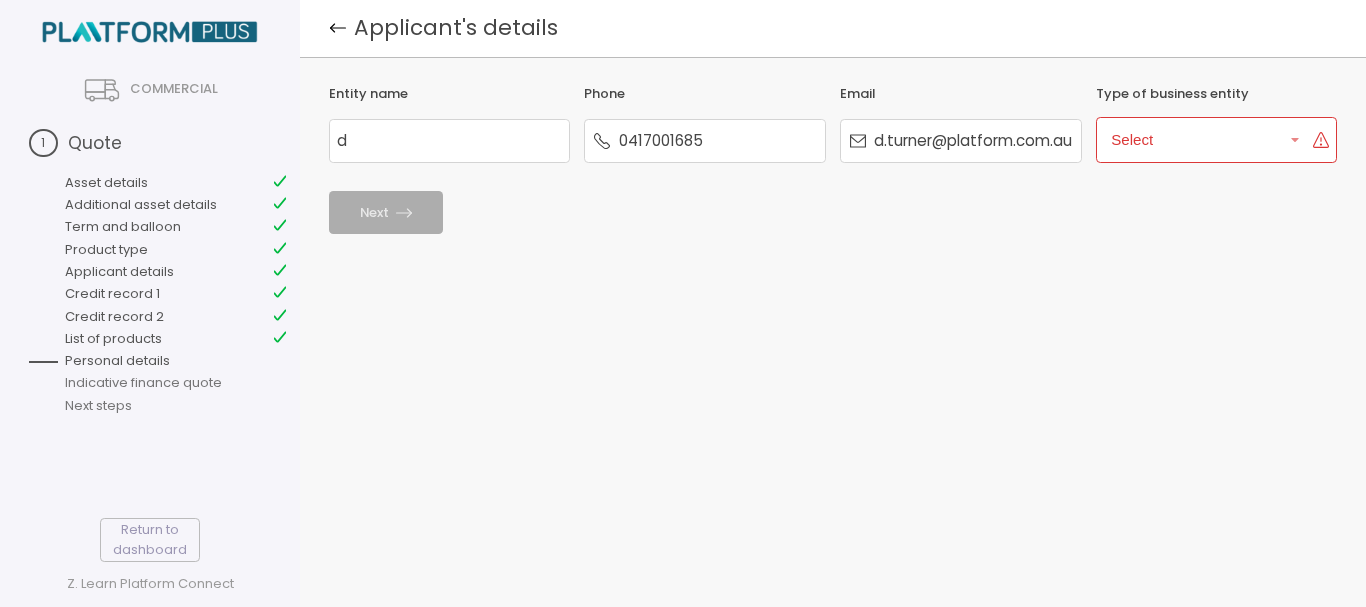 click on "Select" at bounding box center [1205, 139] 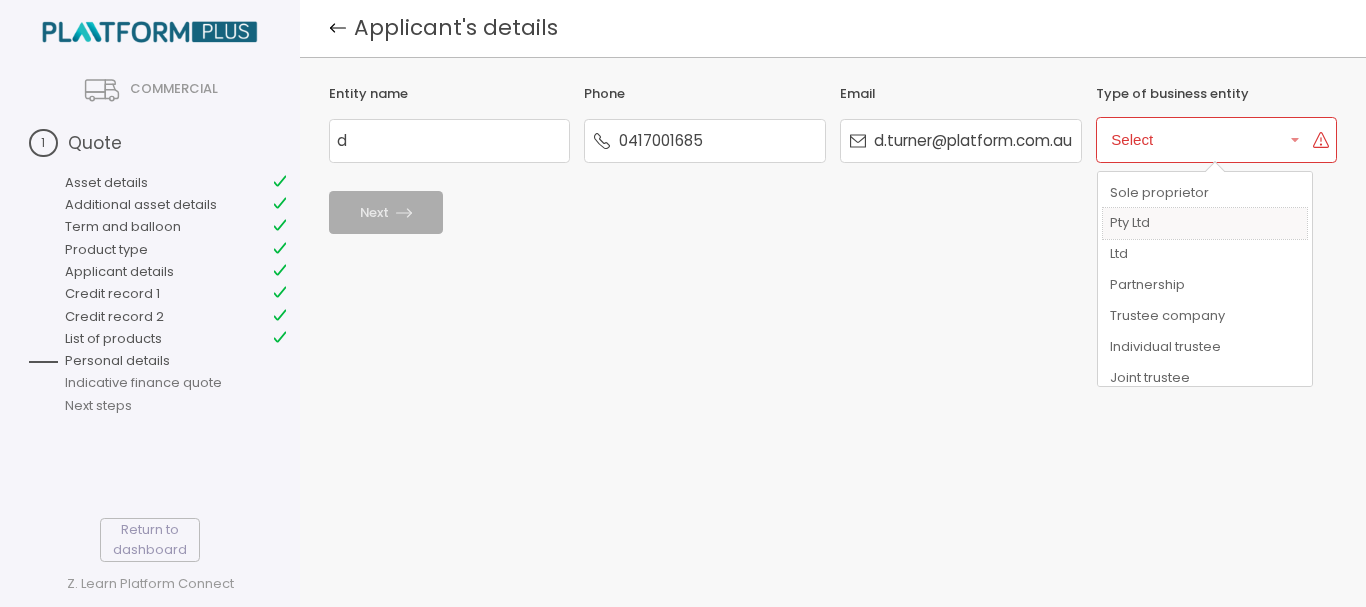 click on "Pty Ltd" at bounding box center [1205, 223] 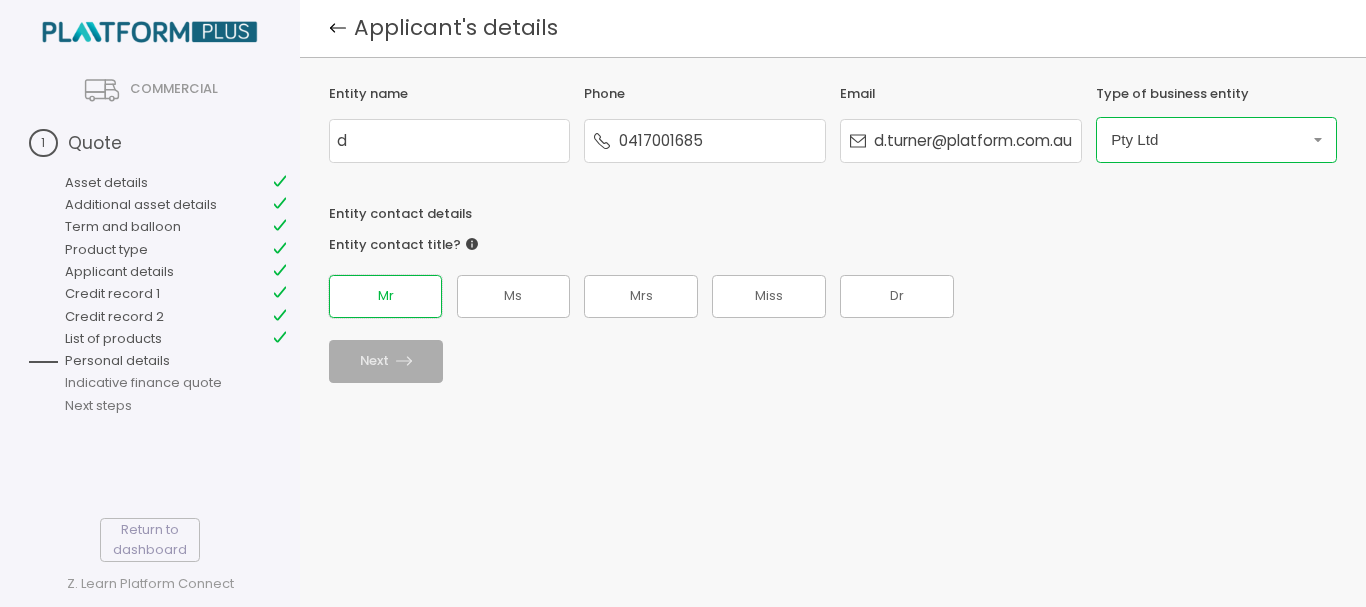 click on "Mr" at bounding box center (385, 296) 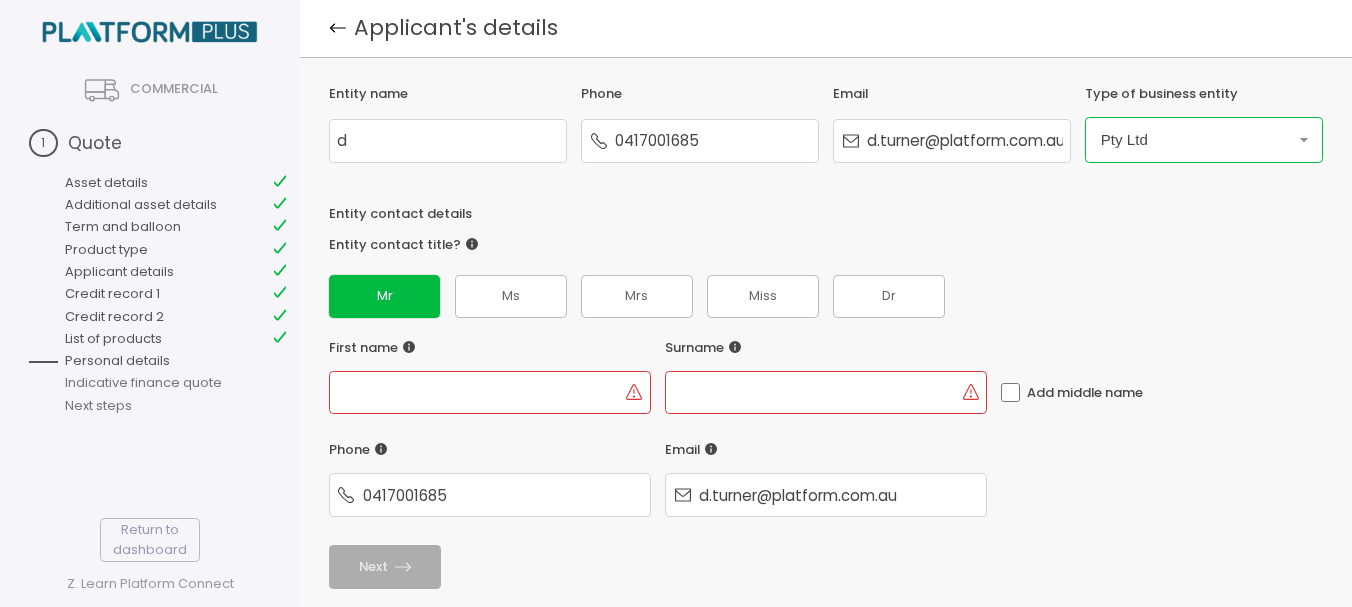 scroll, scrollTop: 10, scrollLeft: 0, axis: vertical 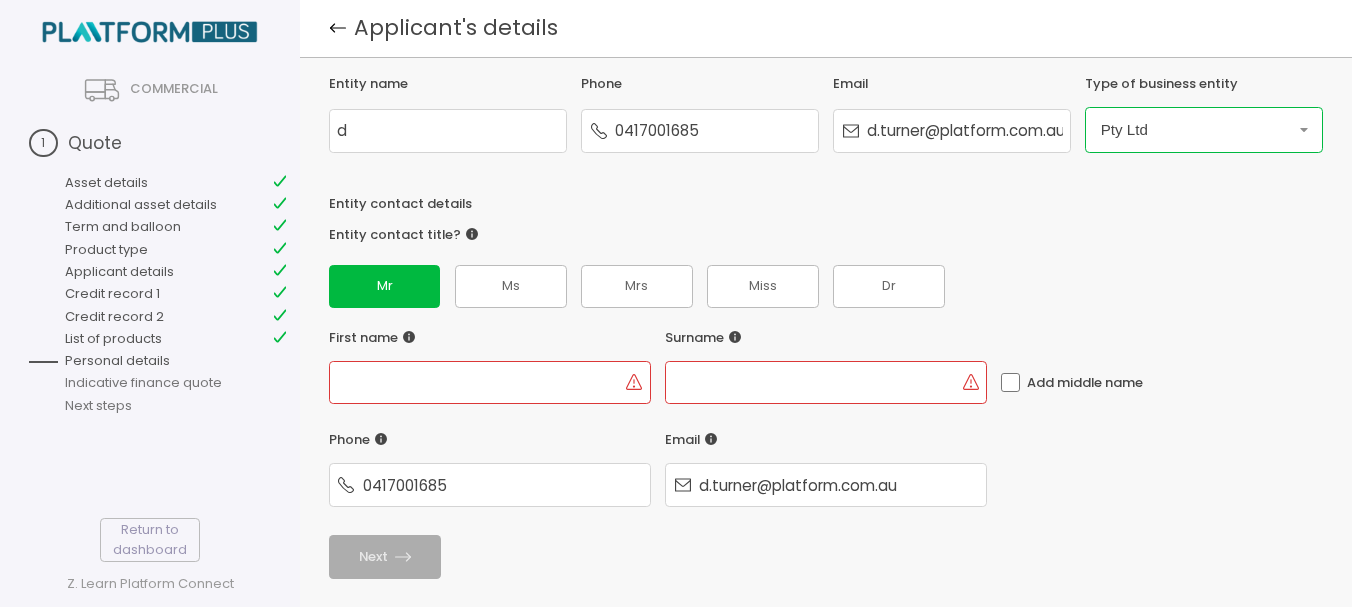 click at bounding box center (478, 382) 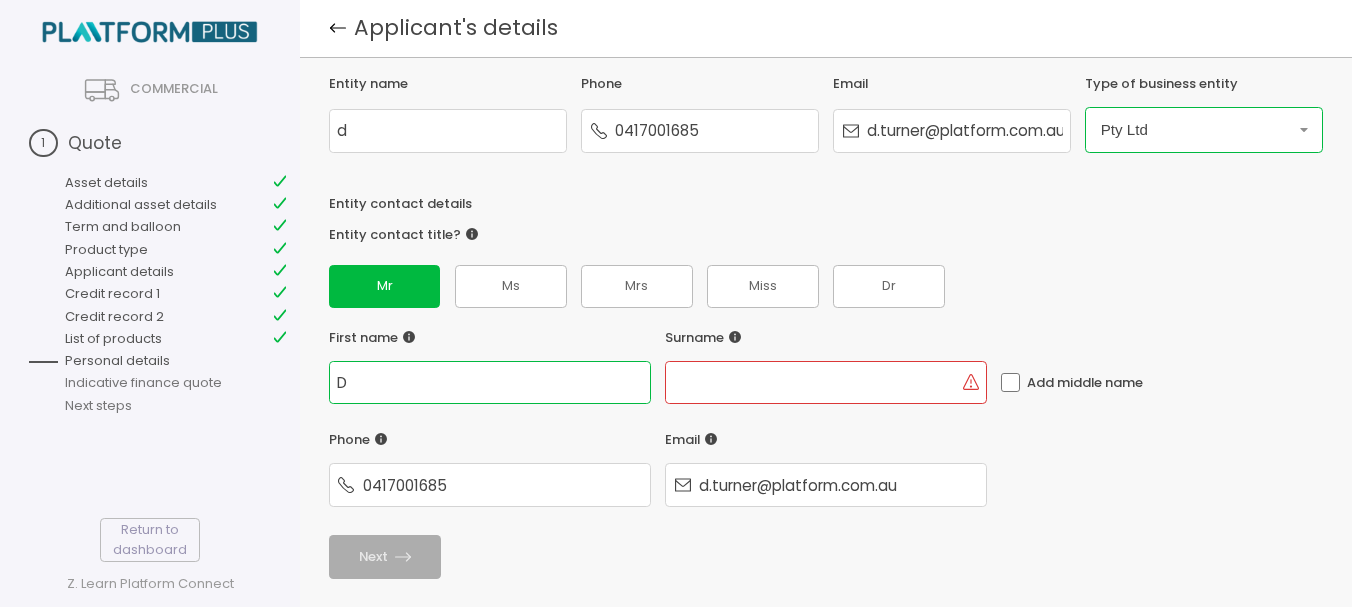 type on "D" 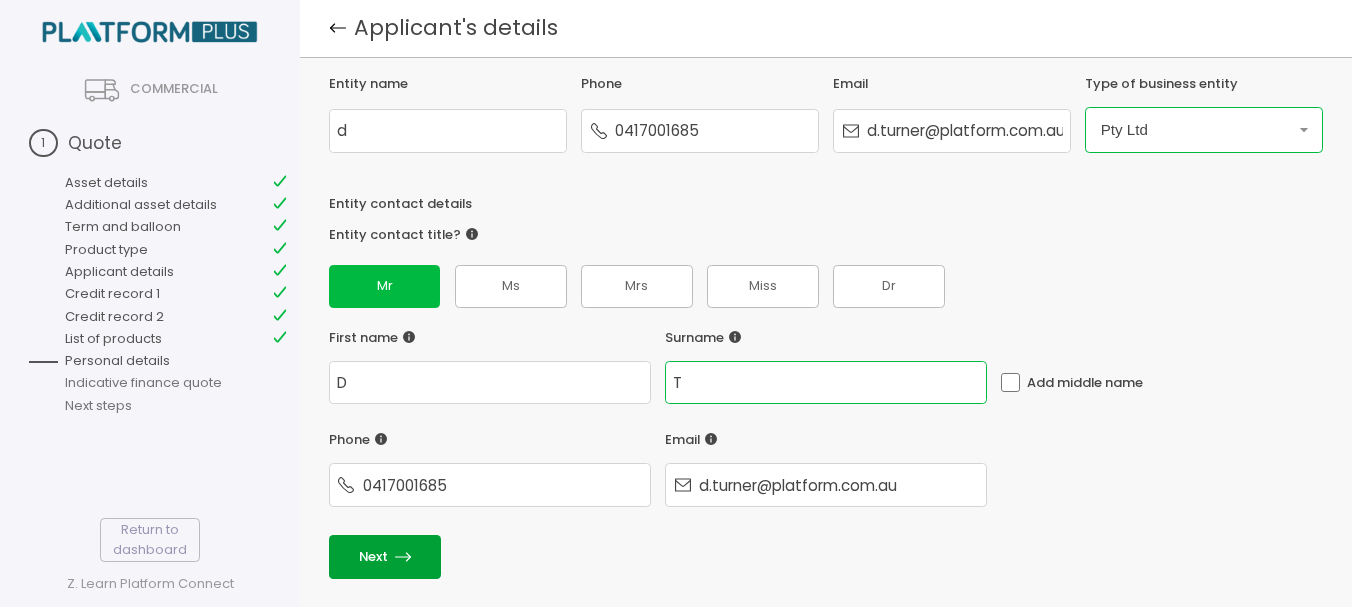 type on "T" 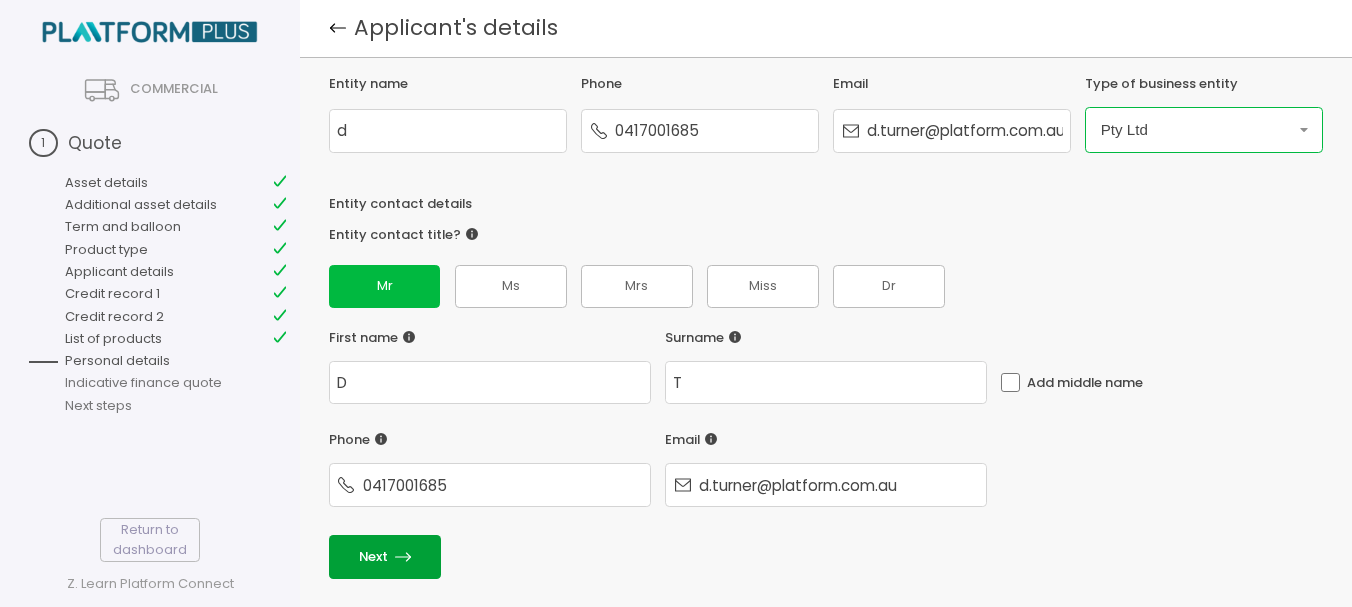 click on "Next" at bounding box center (385, 556) 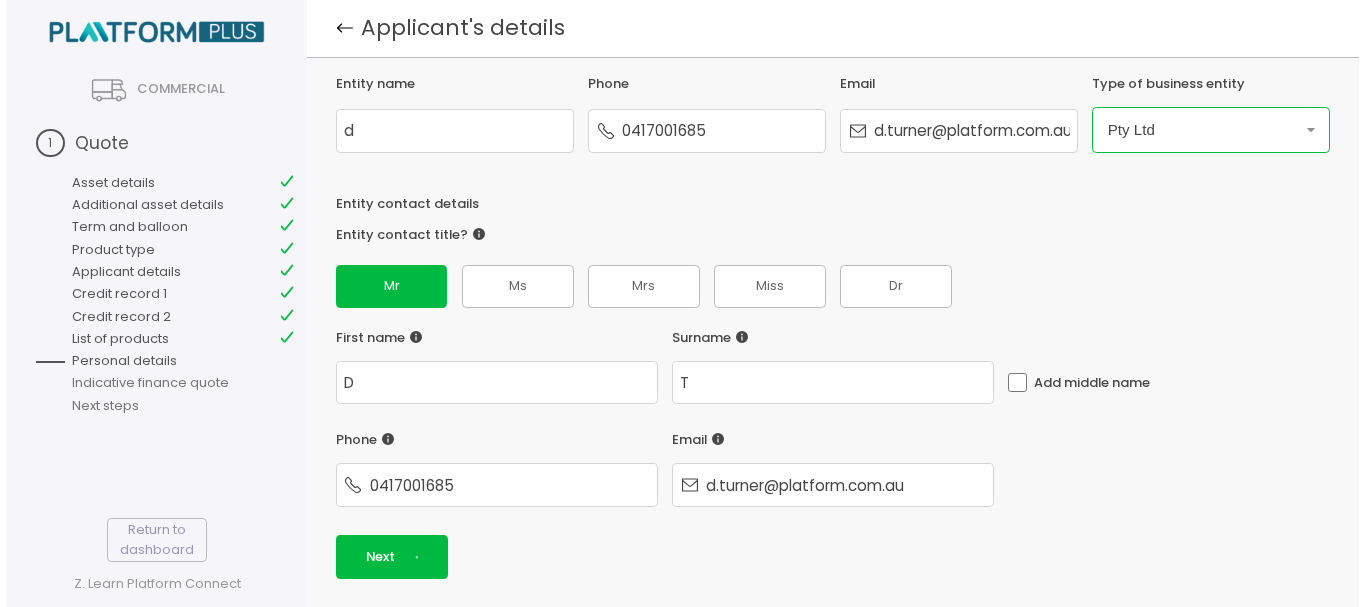 scroll, scrollTop: 0, scrollLeft: 0, axis: both 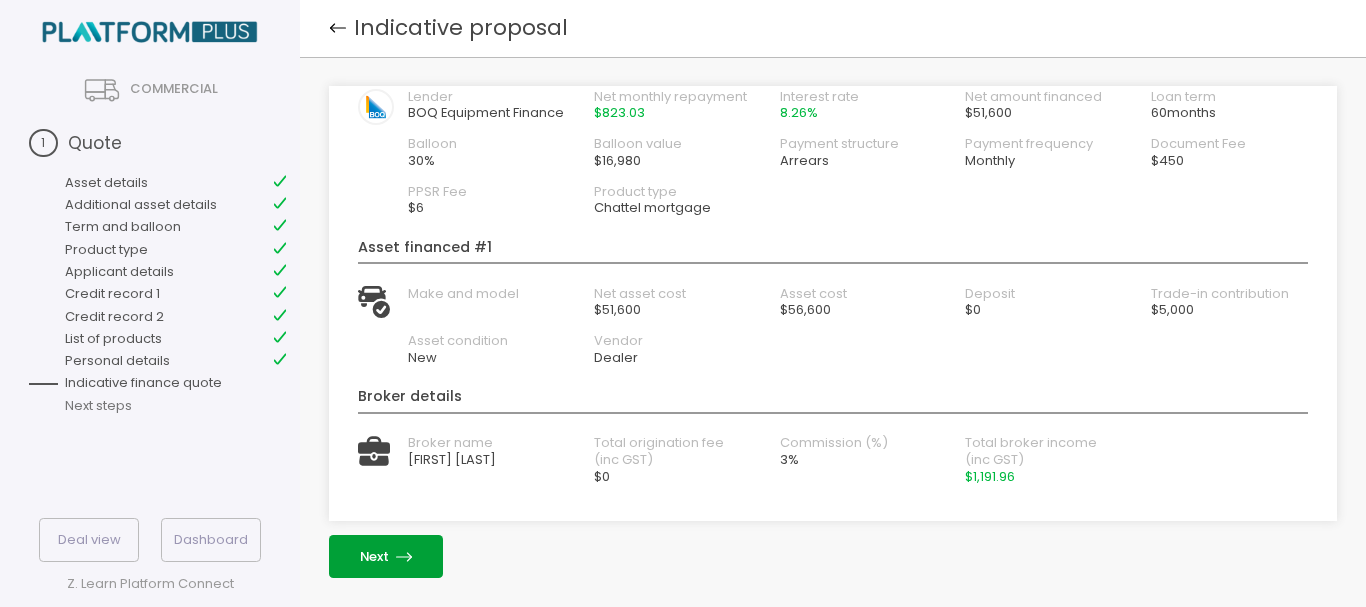 click on "Next" at bounding box center [386, 556] 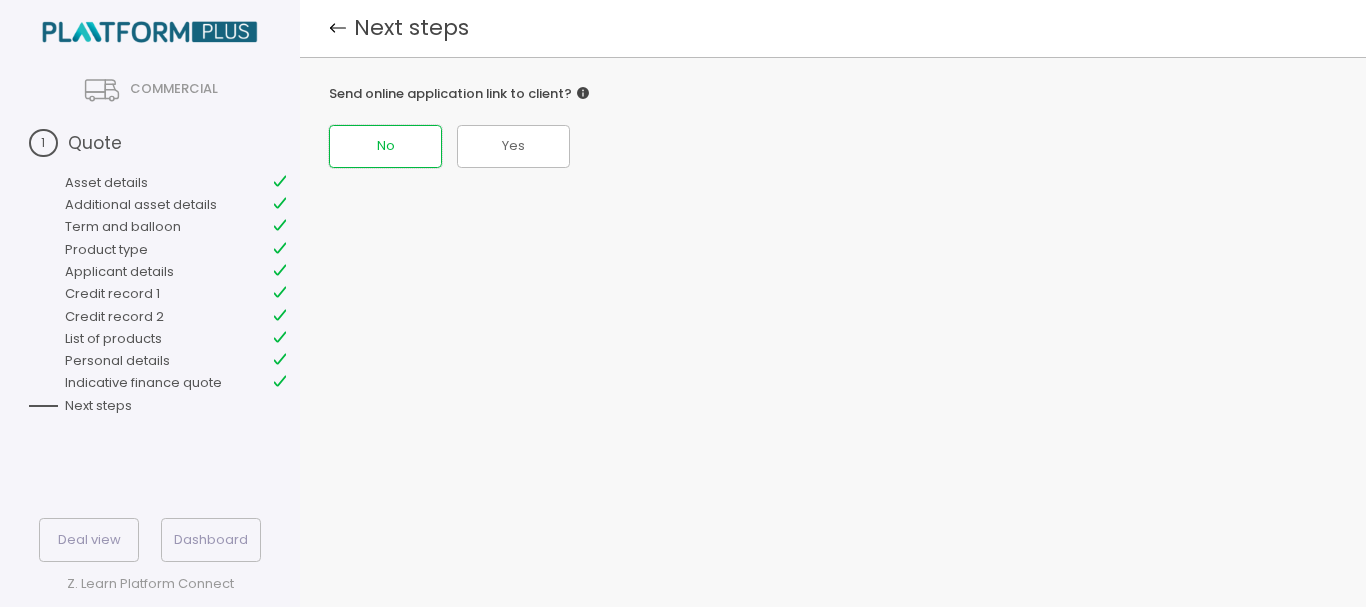 click on "No" at bounding box center (386, 146) 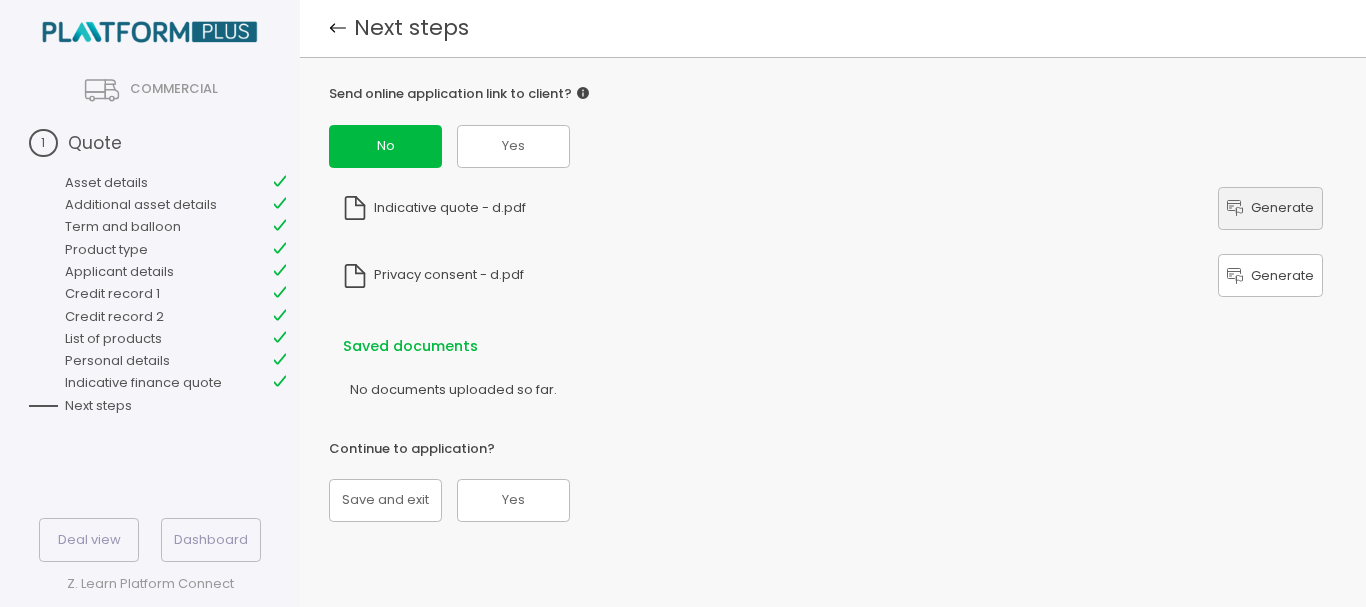 click on "Generate" at bounding box center (1270, 208) 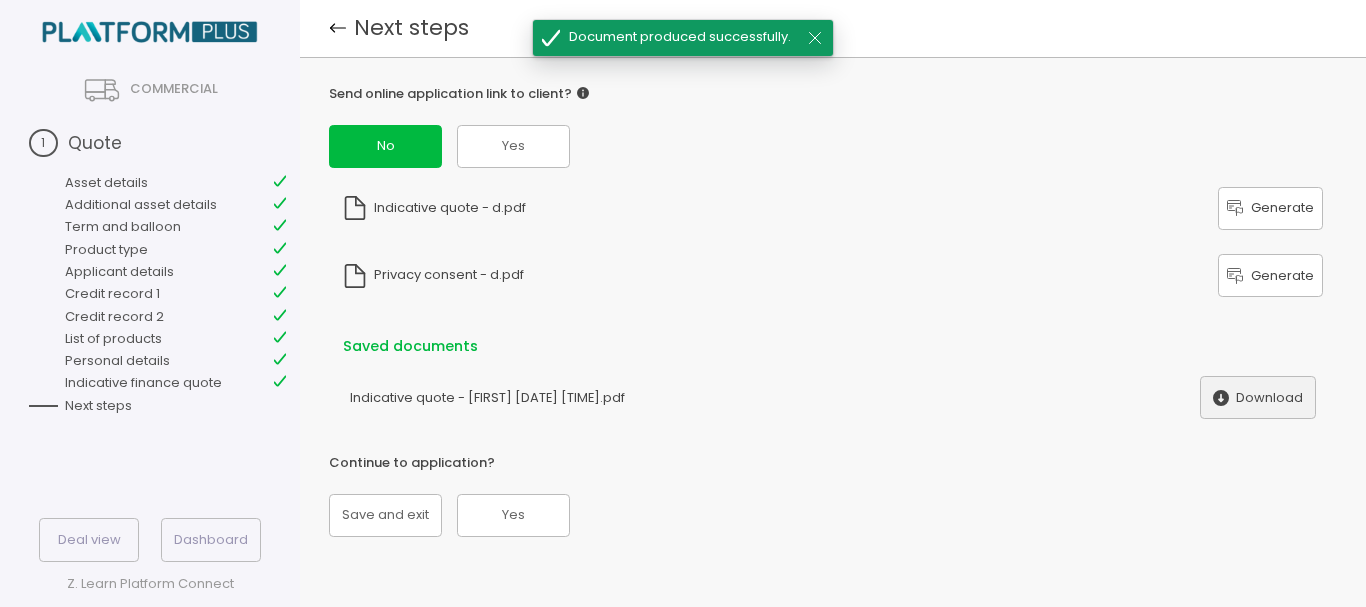 click on "Download" at bounding box center (1257, 397) 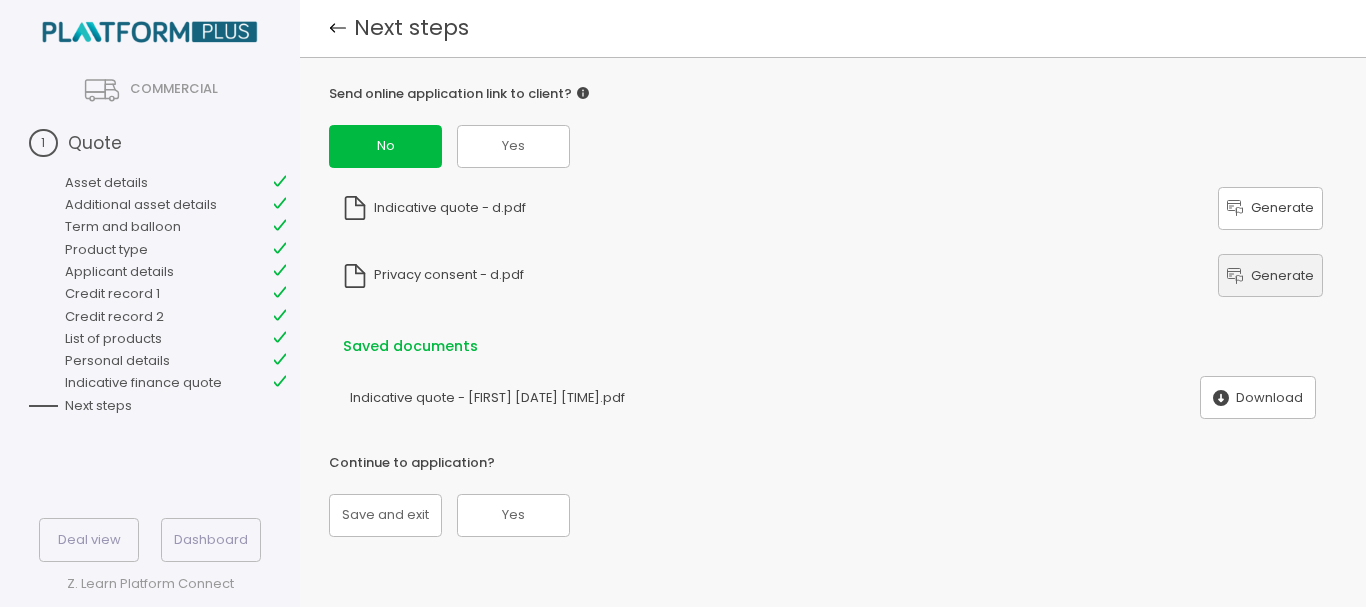 click on "Generate" at bounding box center [1270, 208] 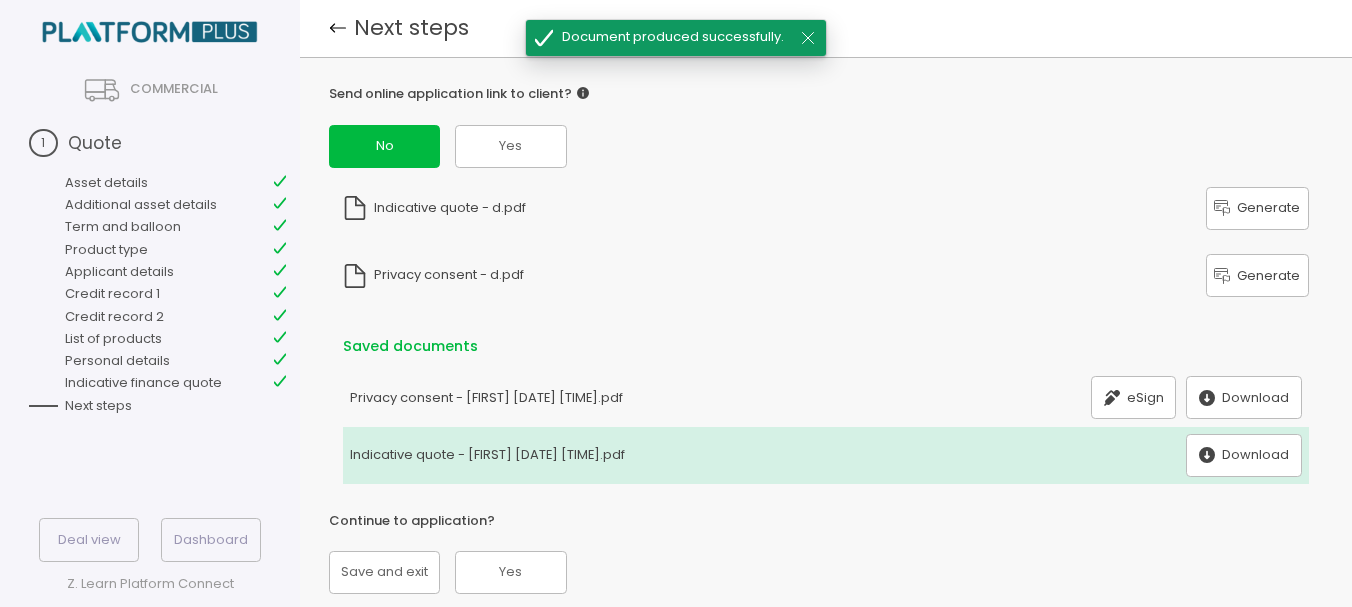 drag, startPoint x: 1274, startPoint y: 268, endPoint x: 896, endPoint y: 378, distance: 393.68008 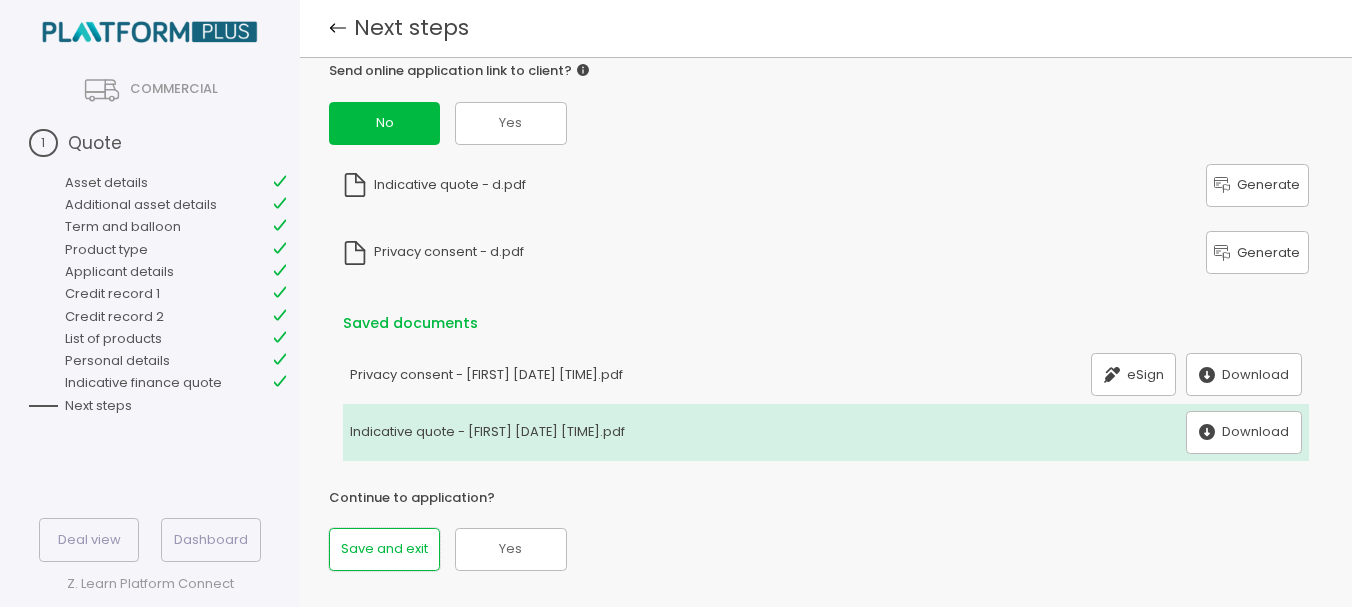 click on "Save and exit" at bounding box center (384, 549) 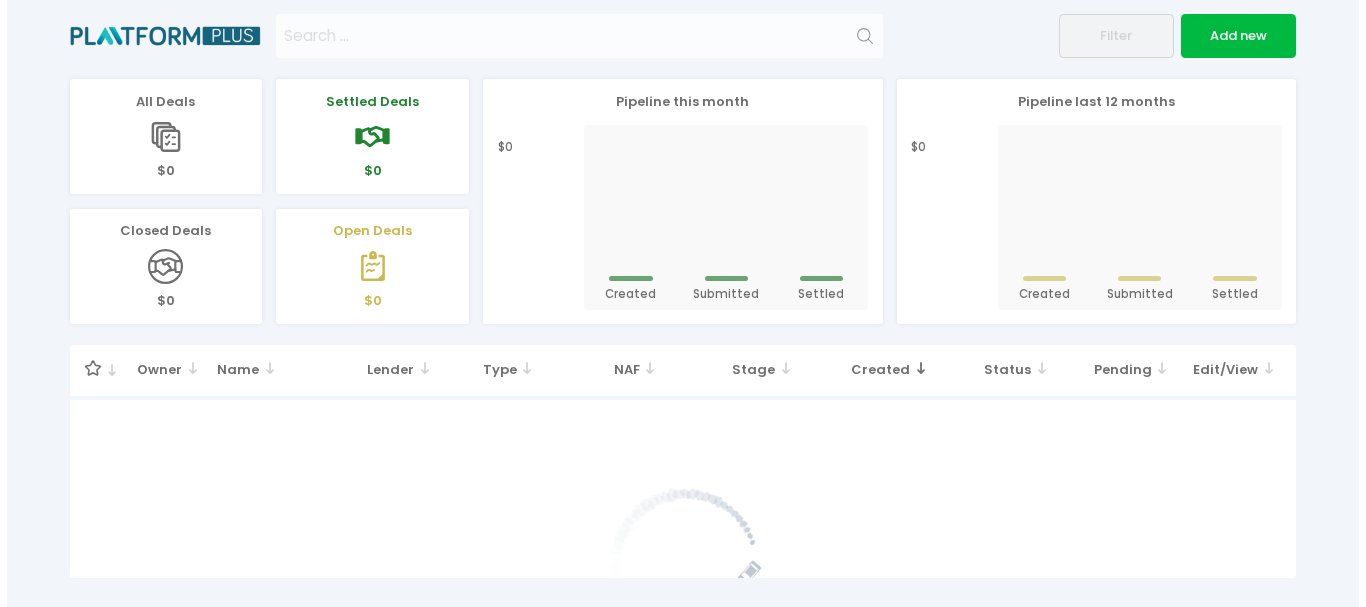 scroll, scrollTop: 0, scrollLeft: 0, axis: both 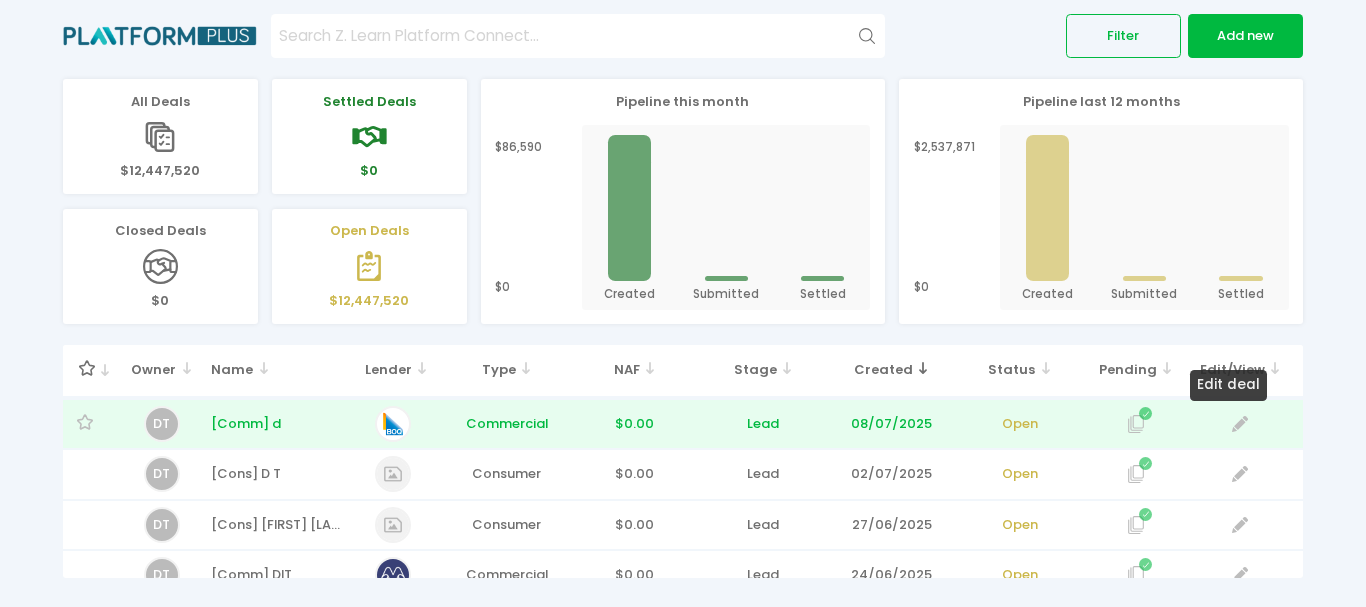 click at bounding box center [1134, 426] 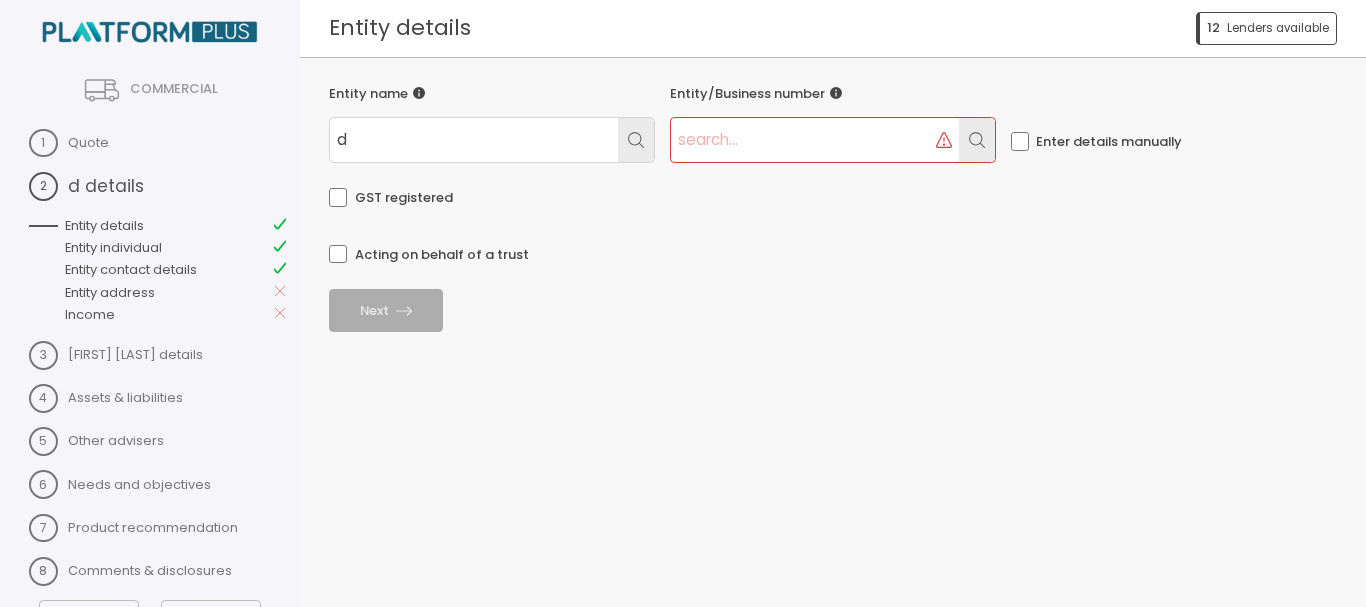 click on "1 Quote" at bounding box center (150, 143) 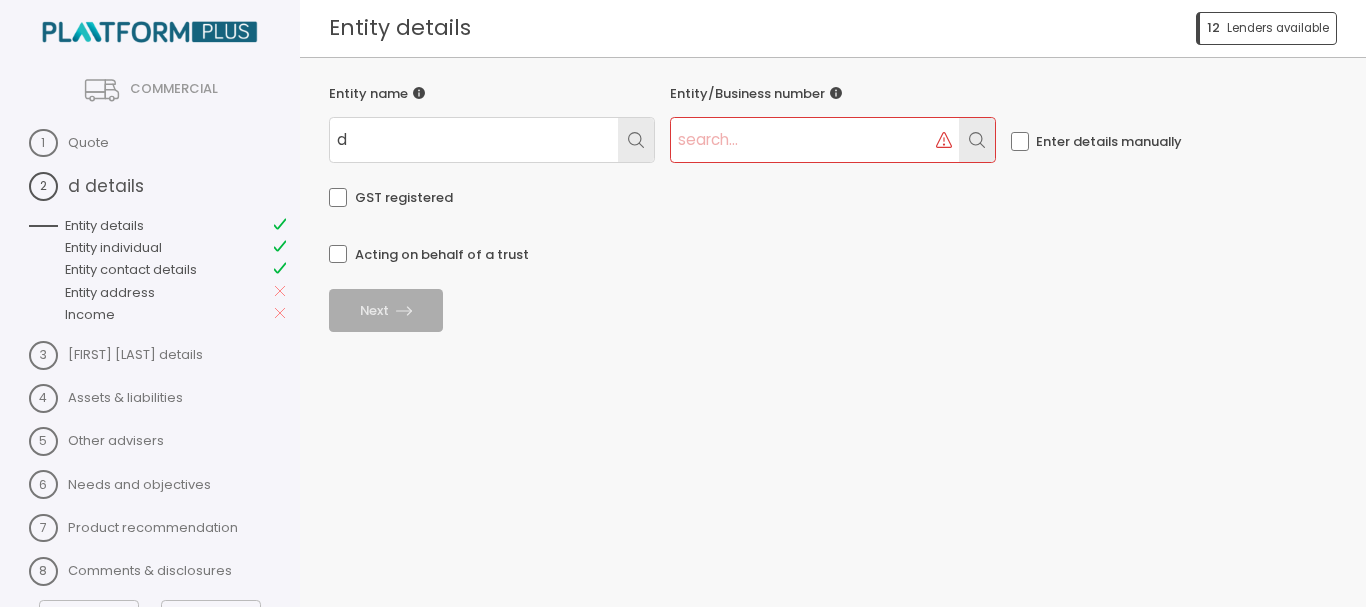 scroll, scrollTop: 82, scrollLeft: 0, axis: vertical 